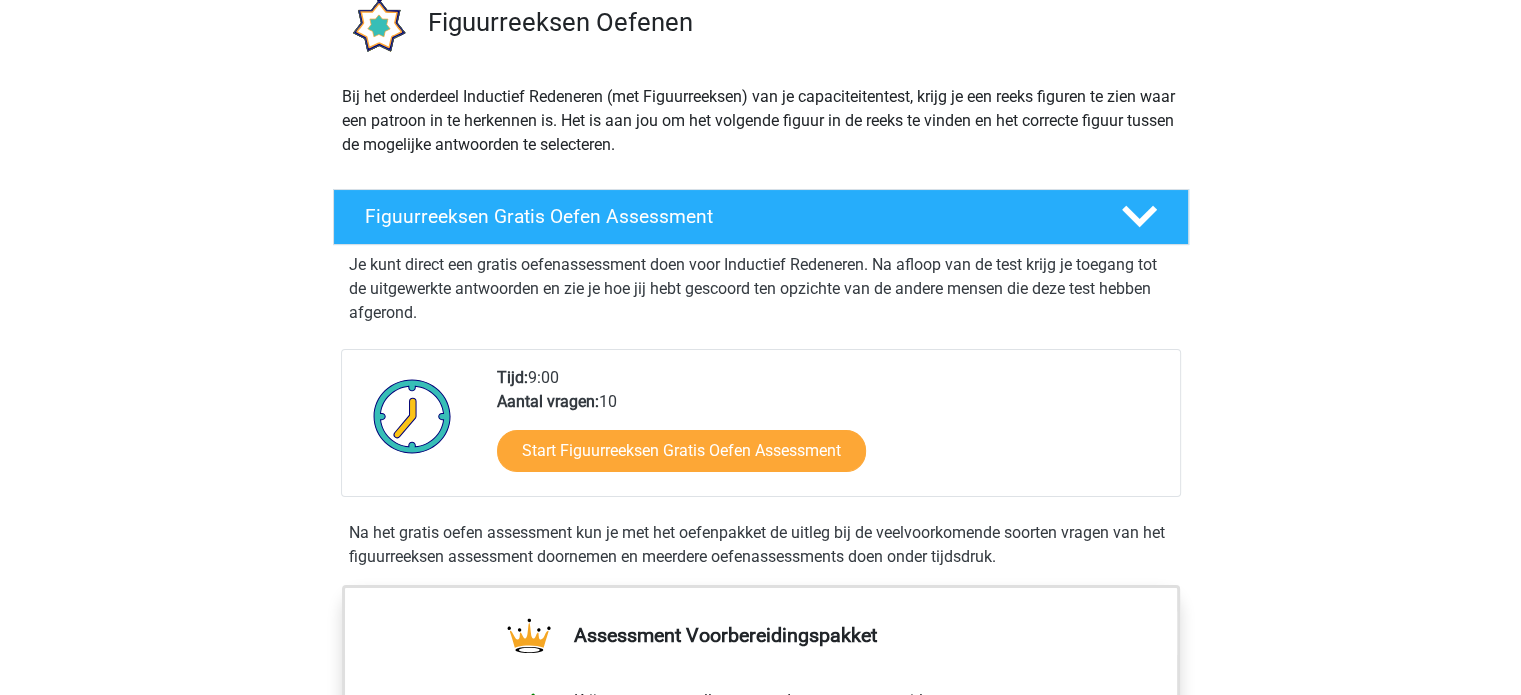 scroll, scrollTop: 200, scrollLeft: 0, axis: vertical 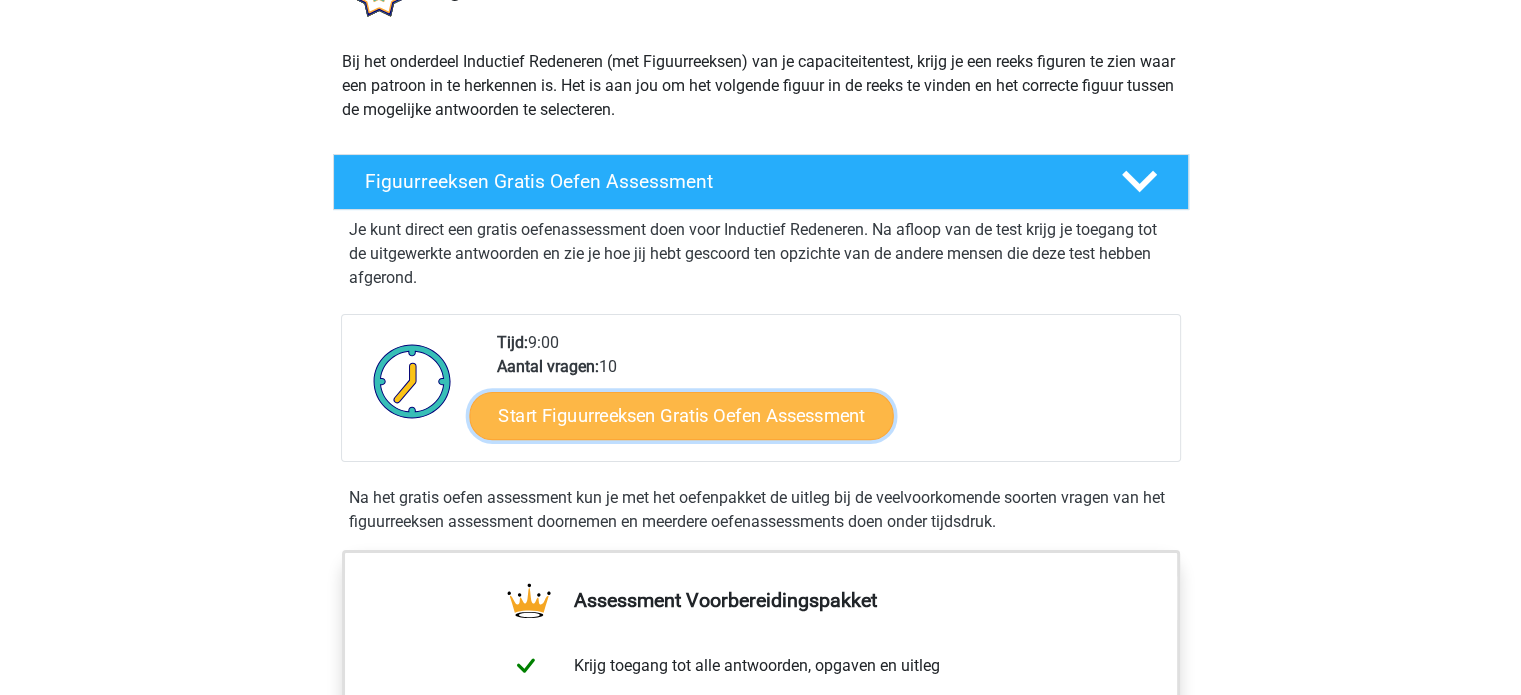 click on "Start Figuurreeksen
Gratis Oefen Assessment" at bounding box center (681, 415) 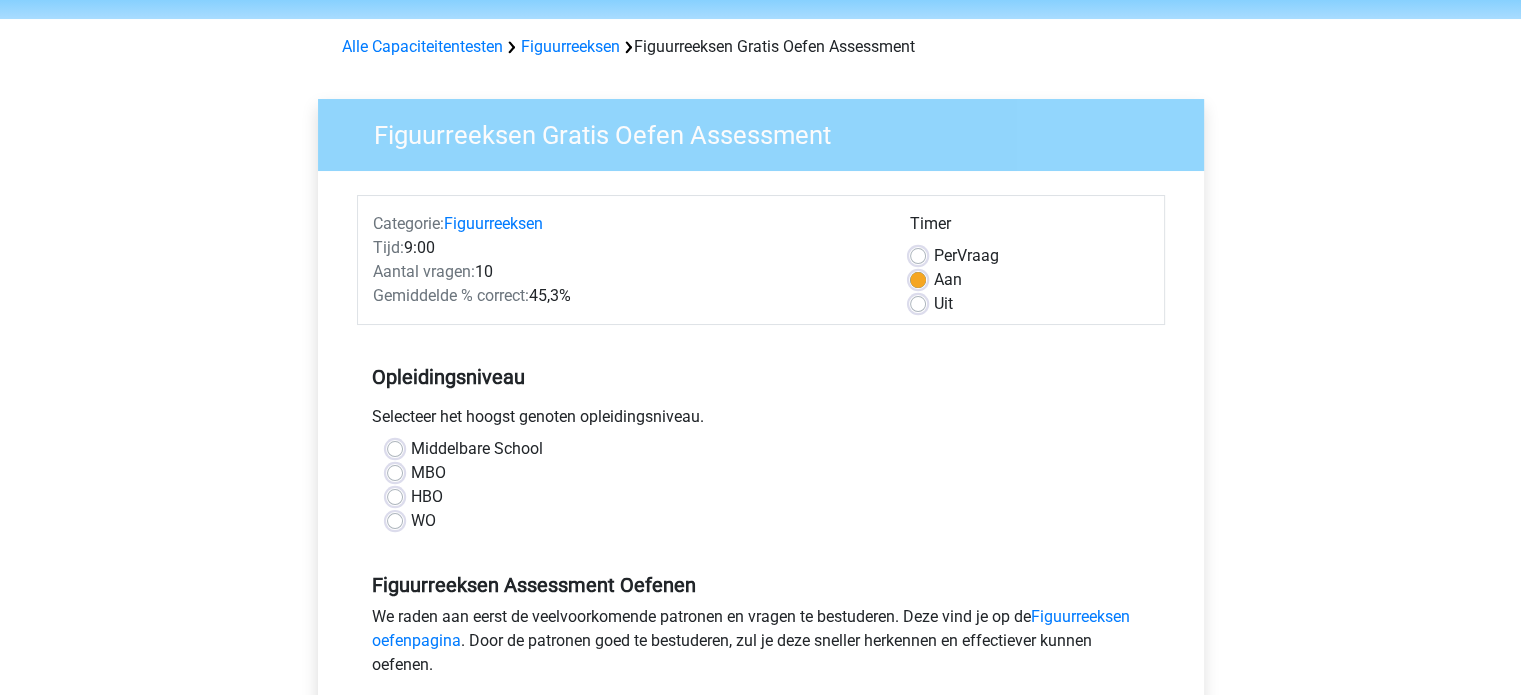 scroll, scrollTop: 100, scrollLeft: 0, axis: vertical 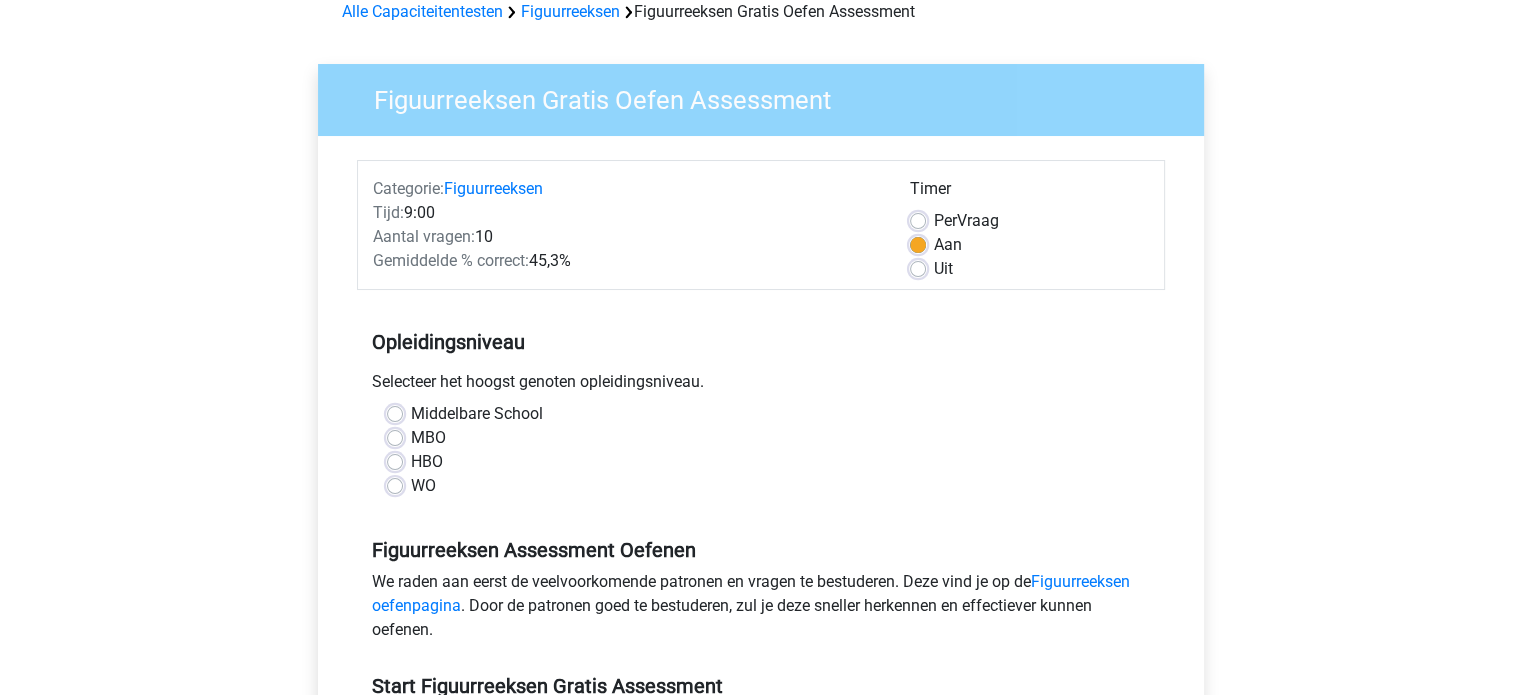 click on "HBO" at bounding box center (427, 462) 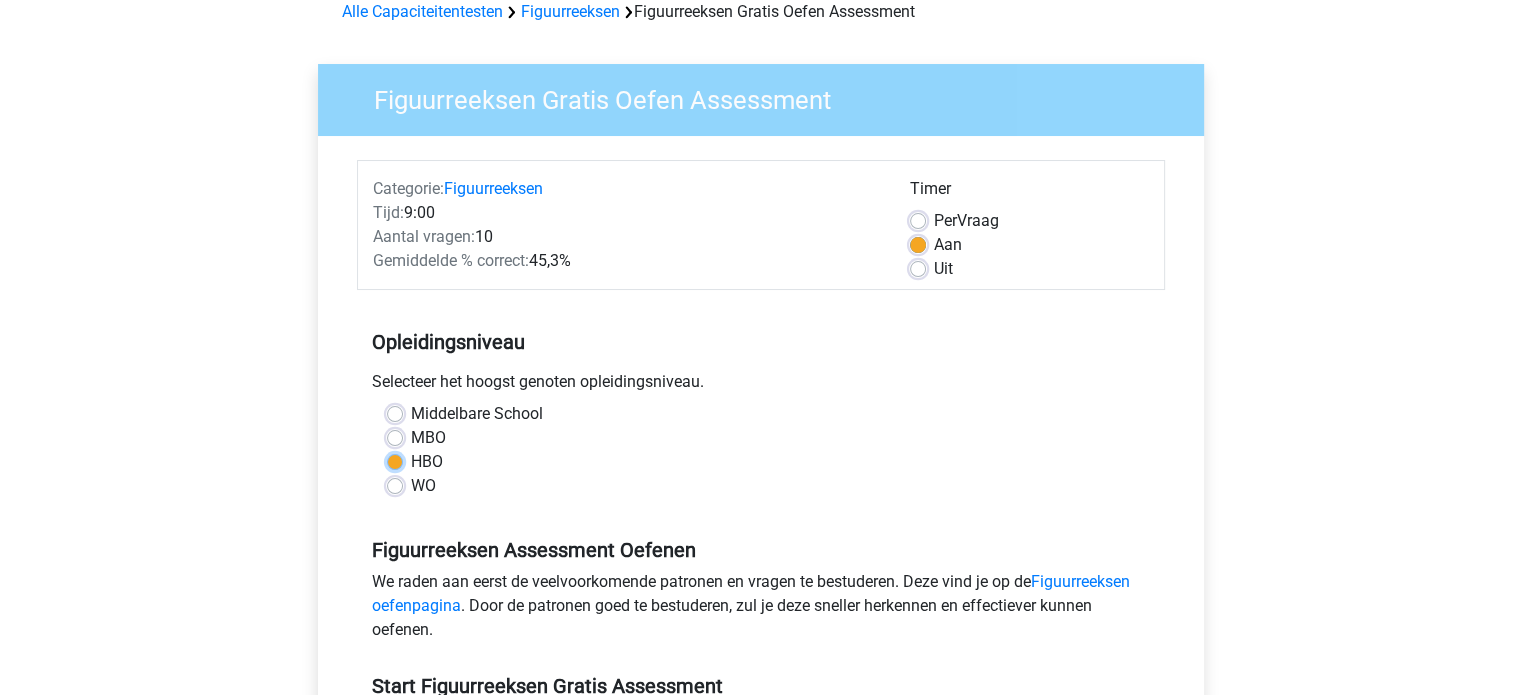 radio on "true" 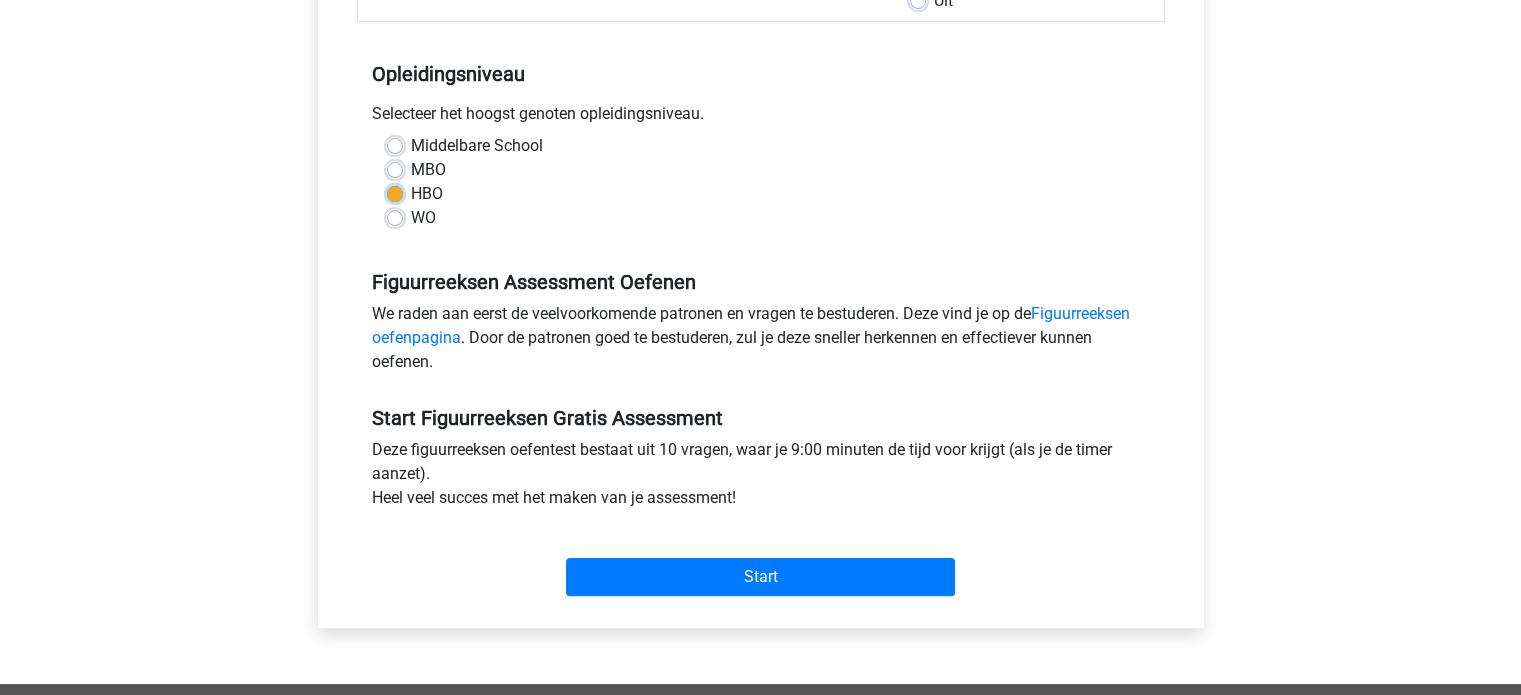 scroll, scrollTop: 400, scrollLeft: 0, axis: vertical 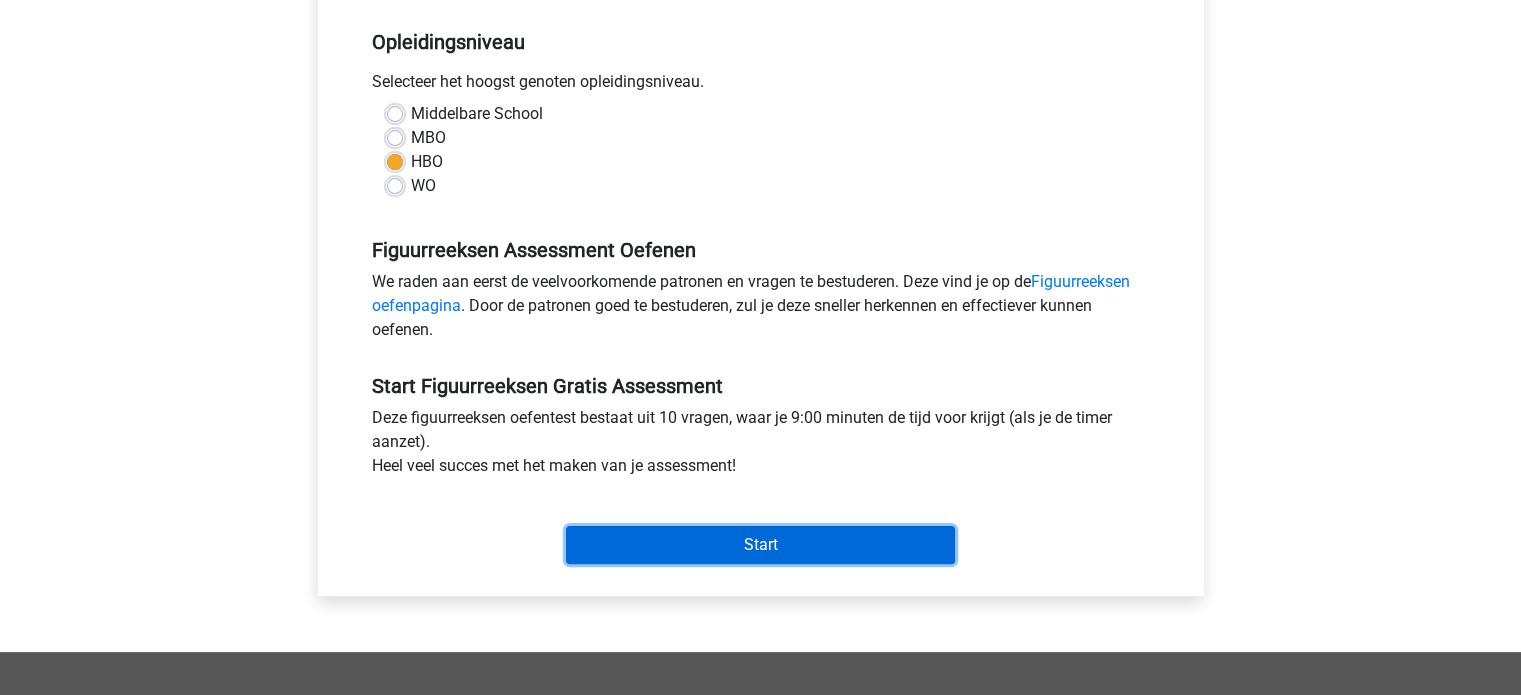 click on "Start" at bounding box center (760, 545) 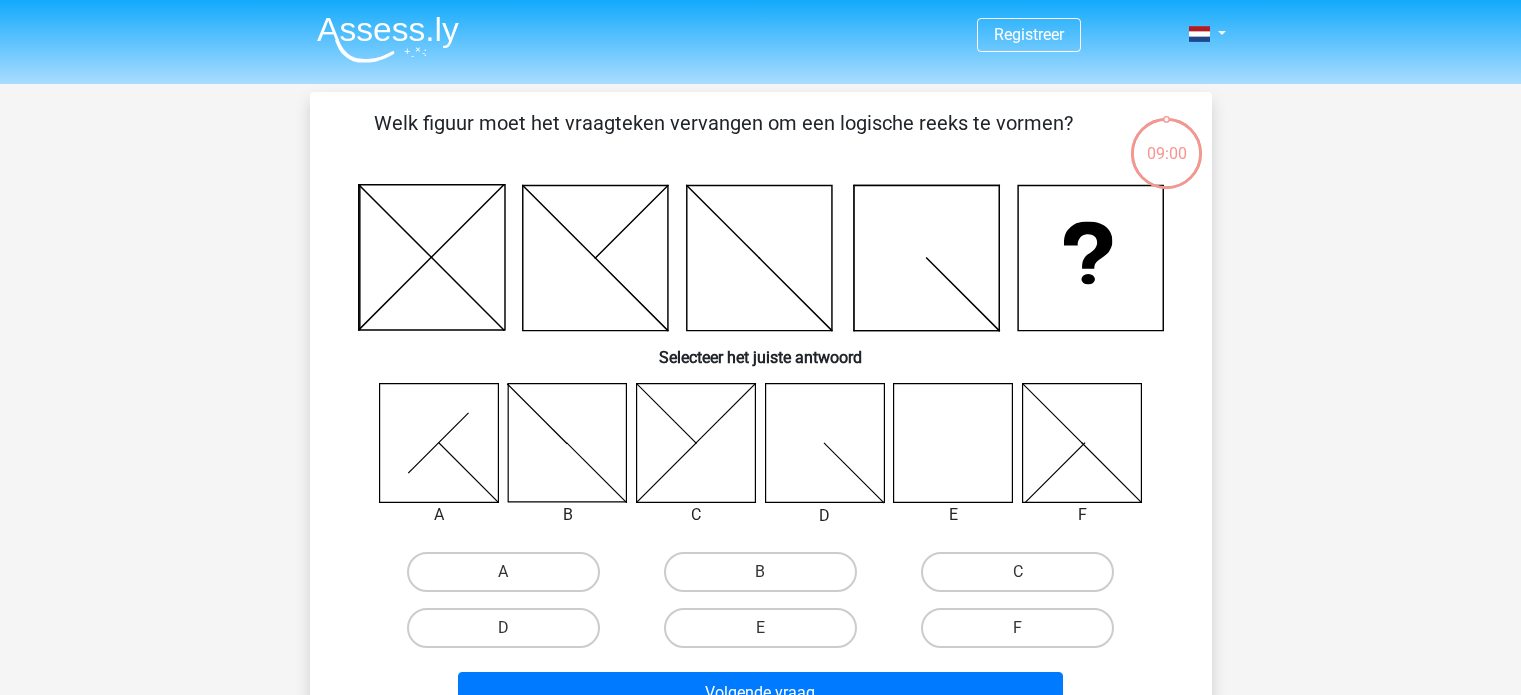 scroll, scrollTop: 0, scrollLeft: 0, axis: both 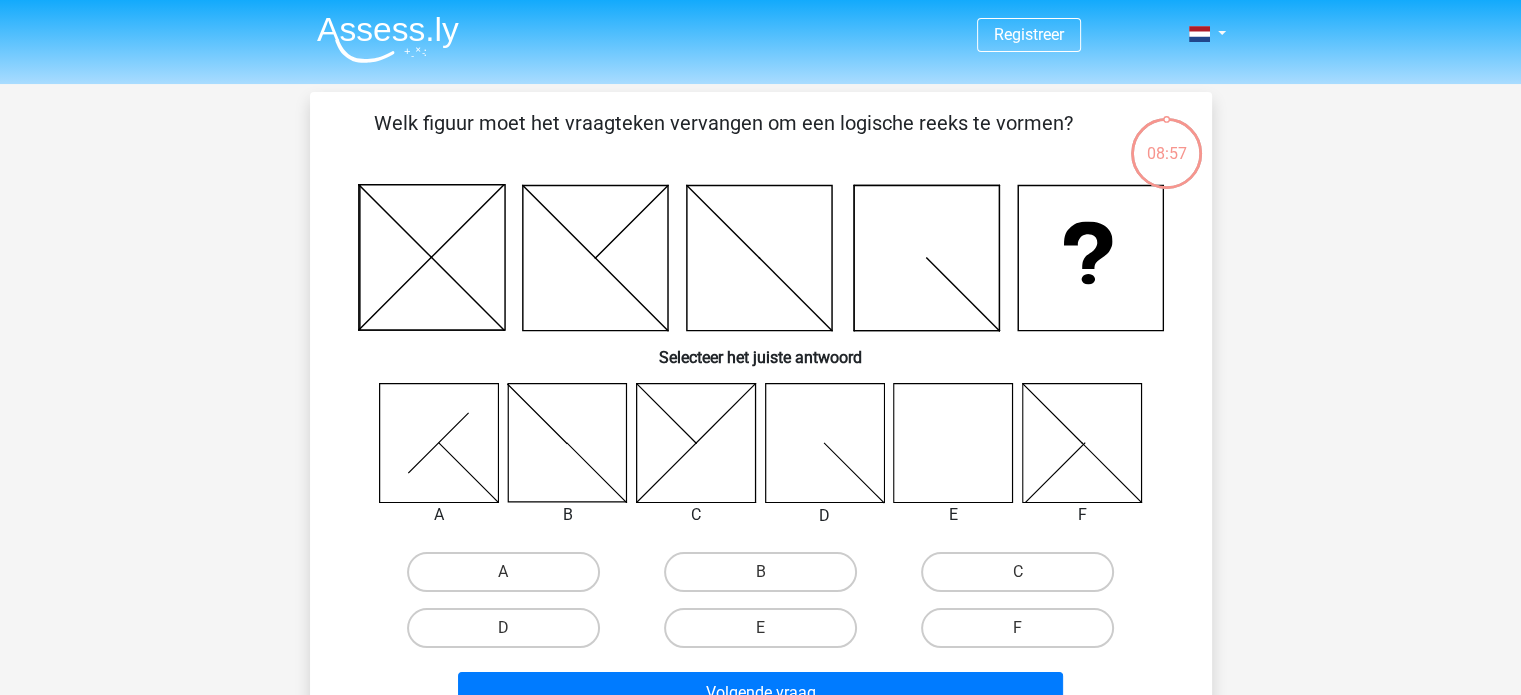 click at bounding box center (953, 442) 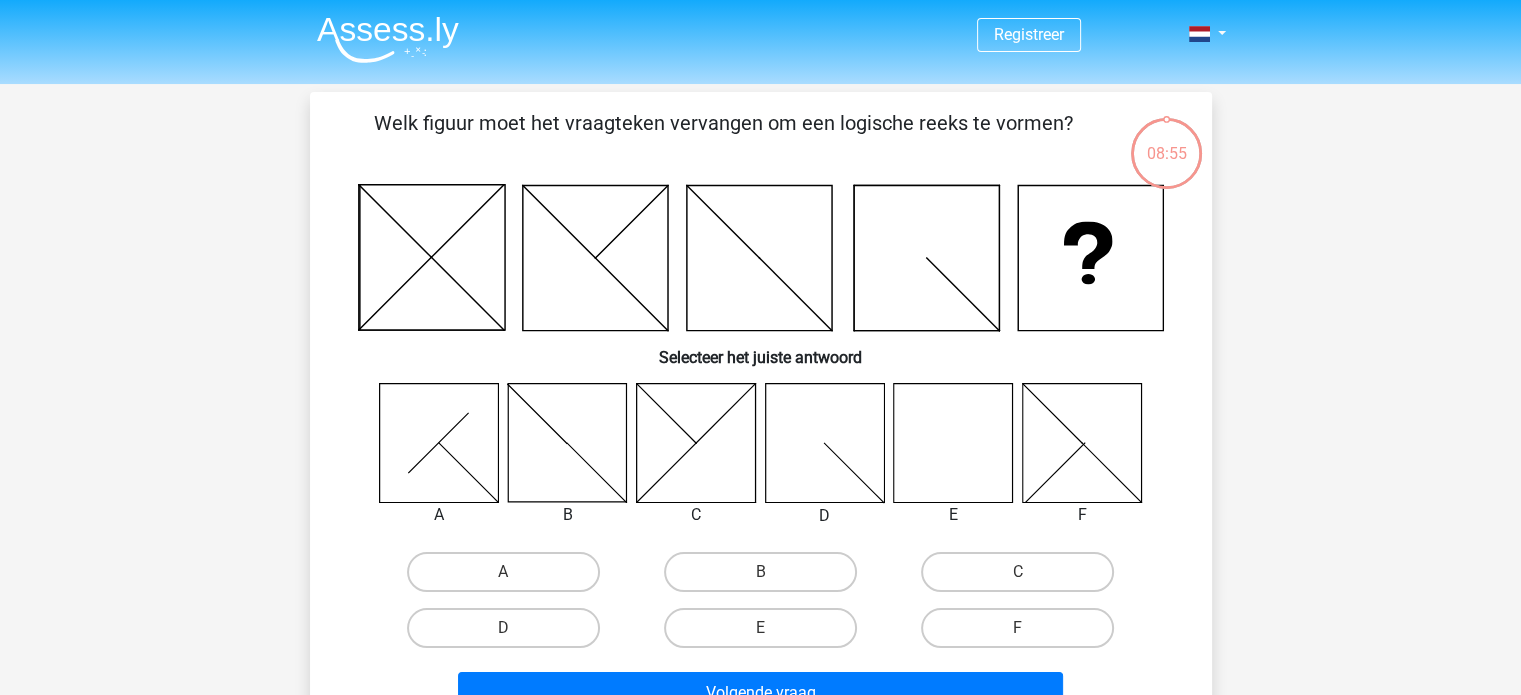 click on "E" at bounding box center (766, 634) 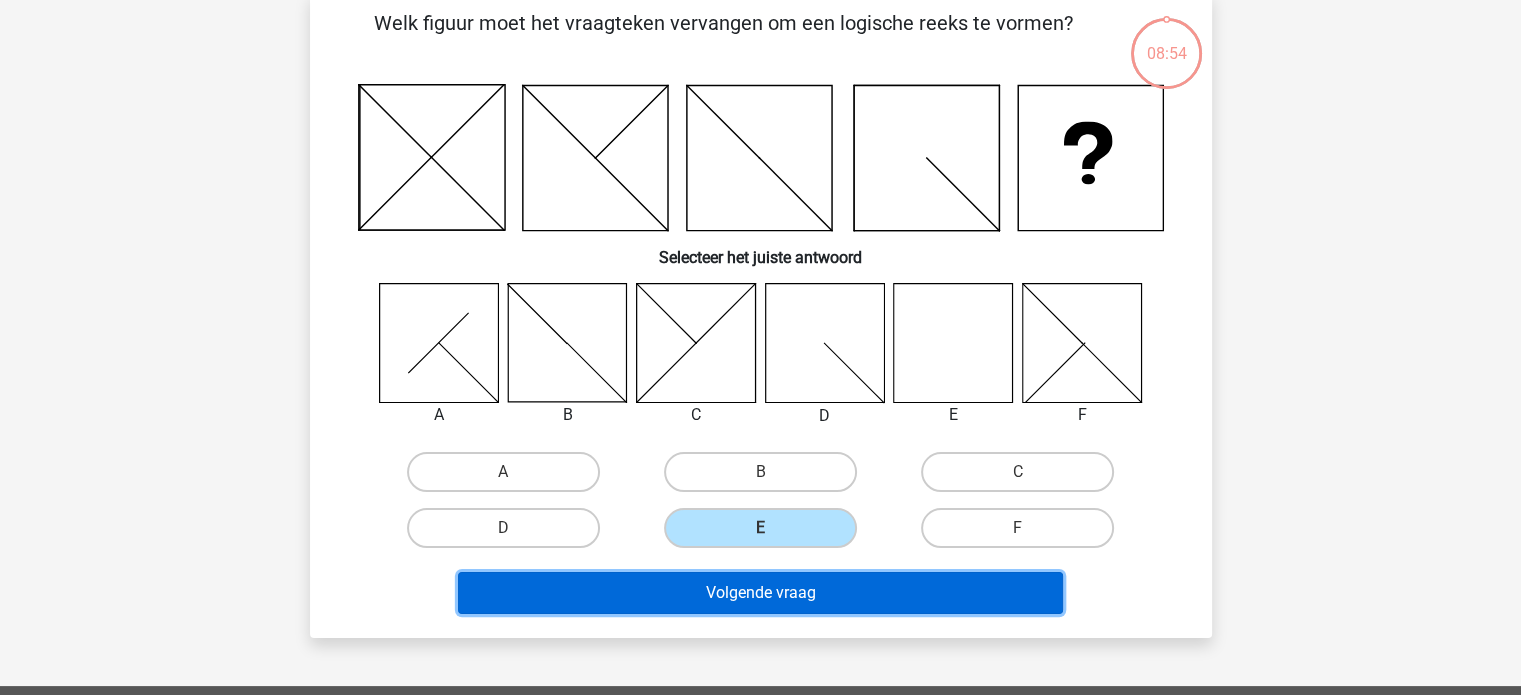 click on "Volgende vraag" at bounding box center (760, 593) 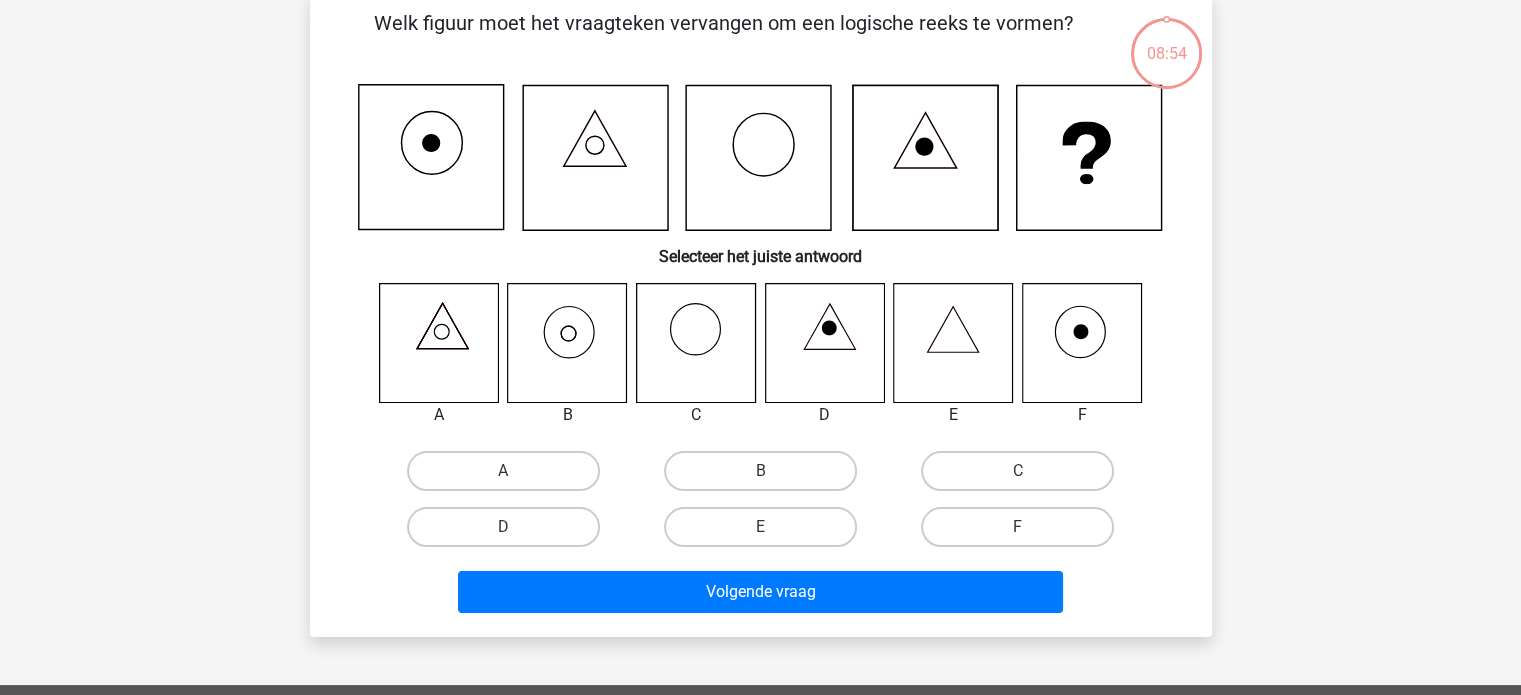 scroll, scrollTop: 92, scrollLeft: 0, axis: vertical 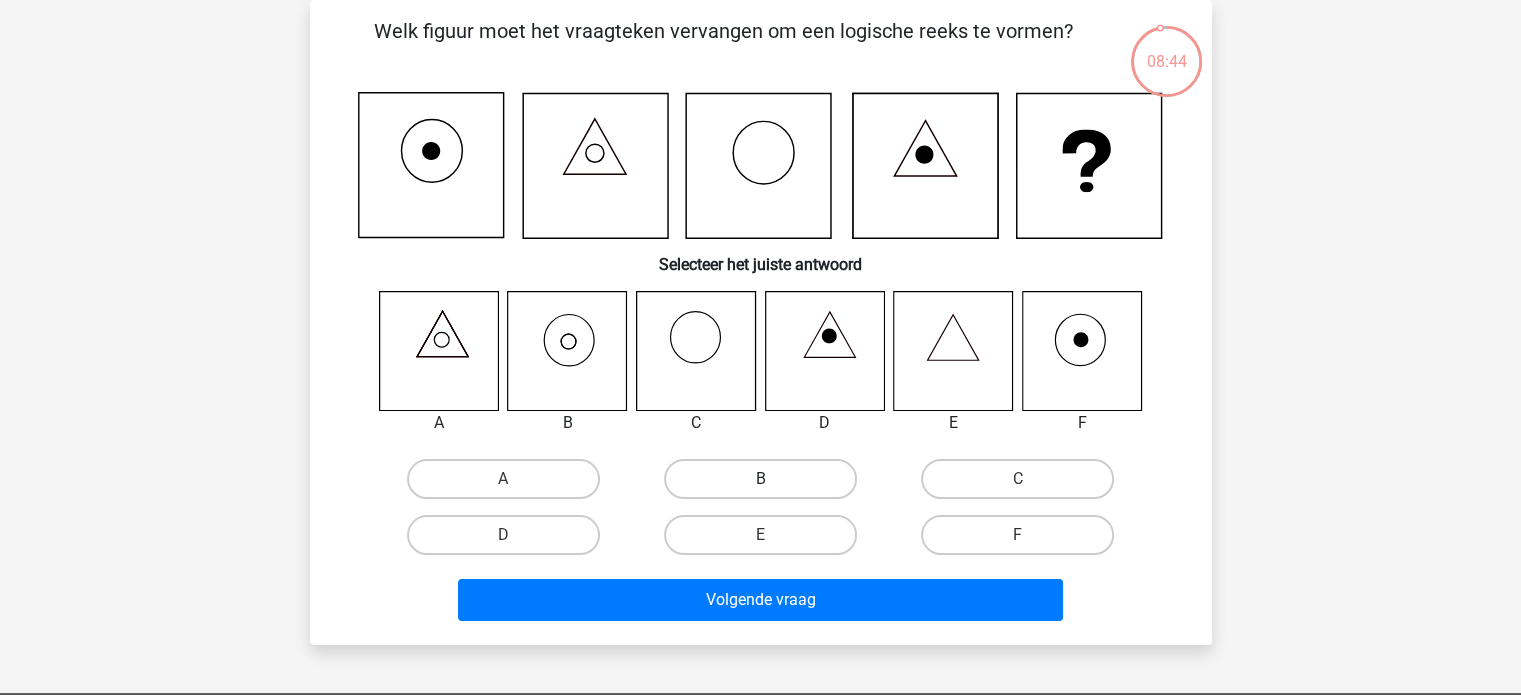 click on "B" at bounding box center (760, 479) 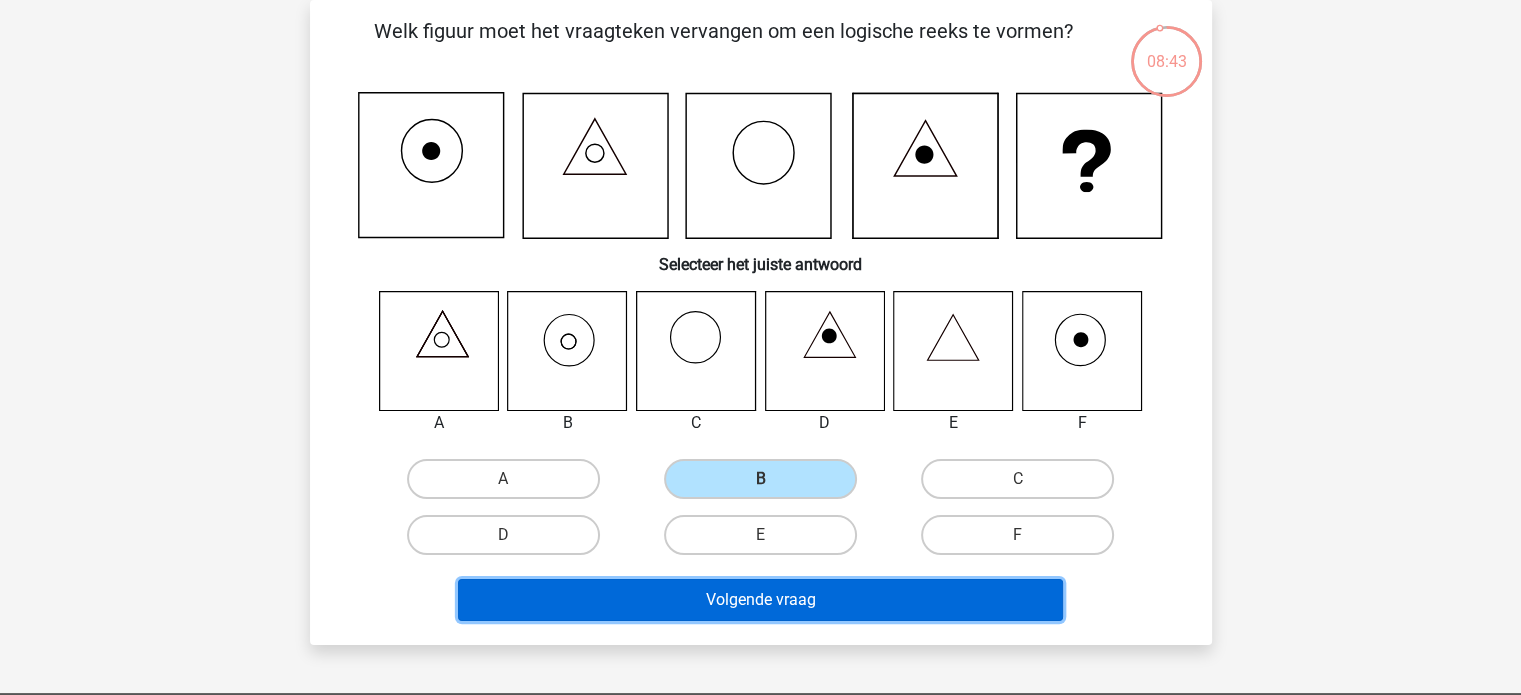 click on "Volgende vraag" at bounding box center [760, 600] 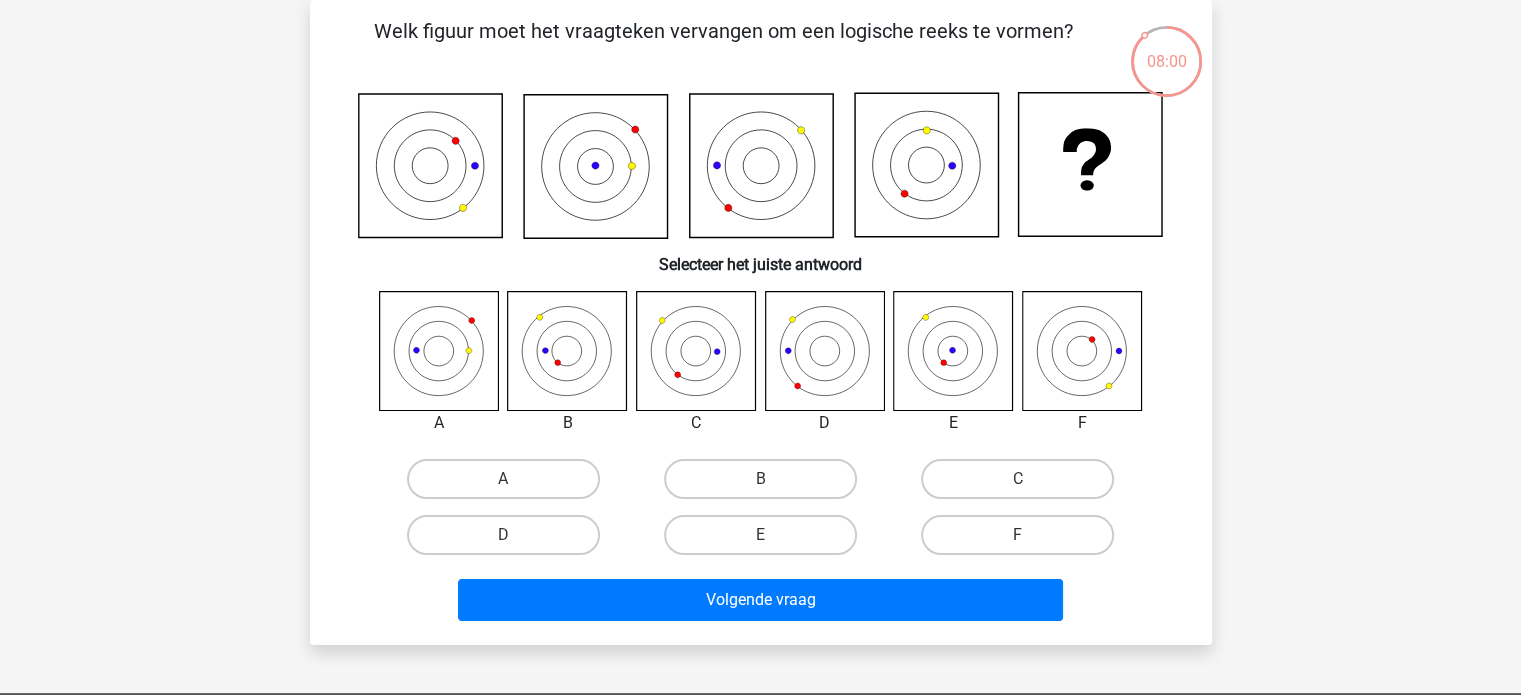 click at bounding box center (438, 350) 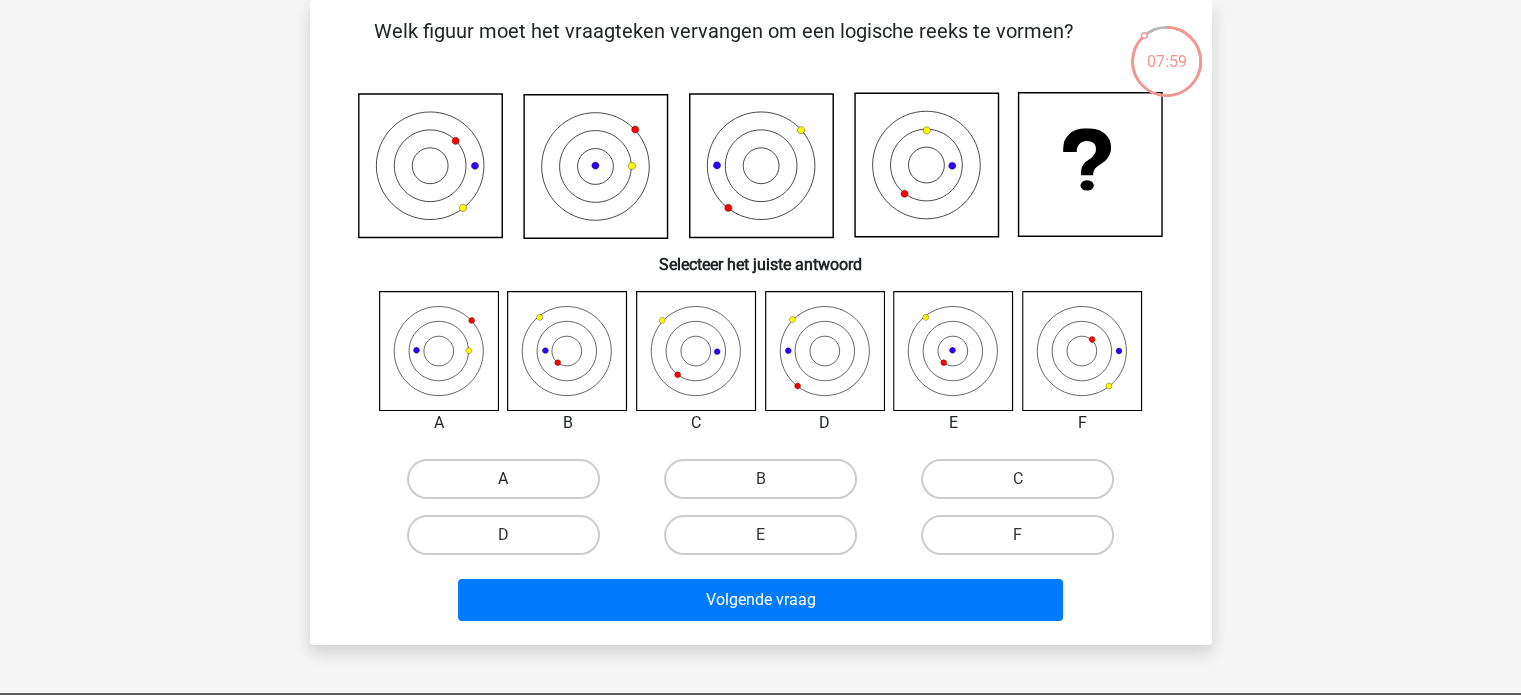 click on "A" at bounding box center (503, 479) 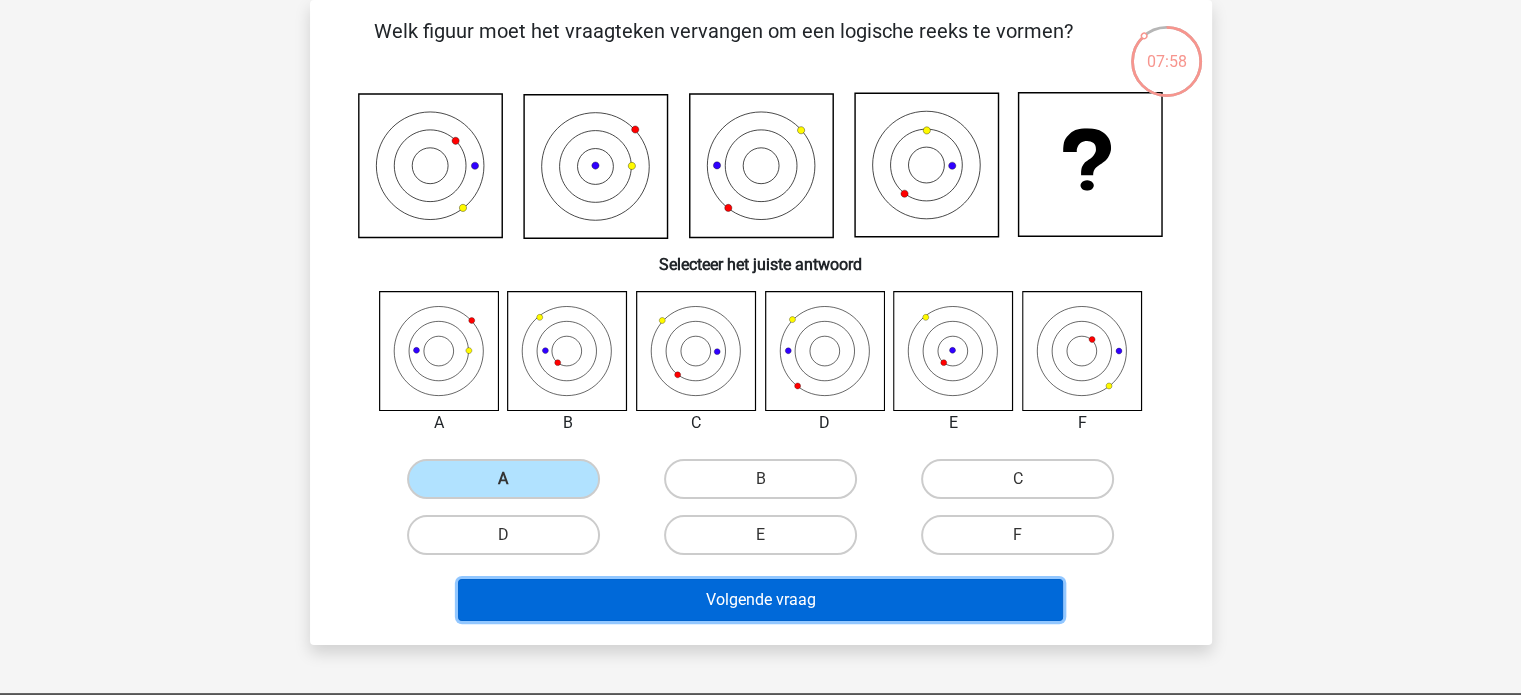 click on "Volgende vraag" at bounding box center (760, 600) 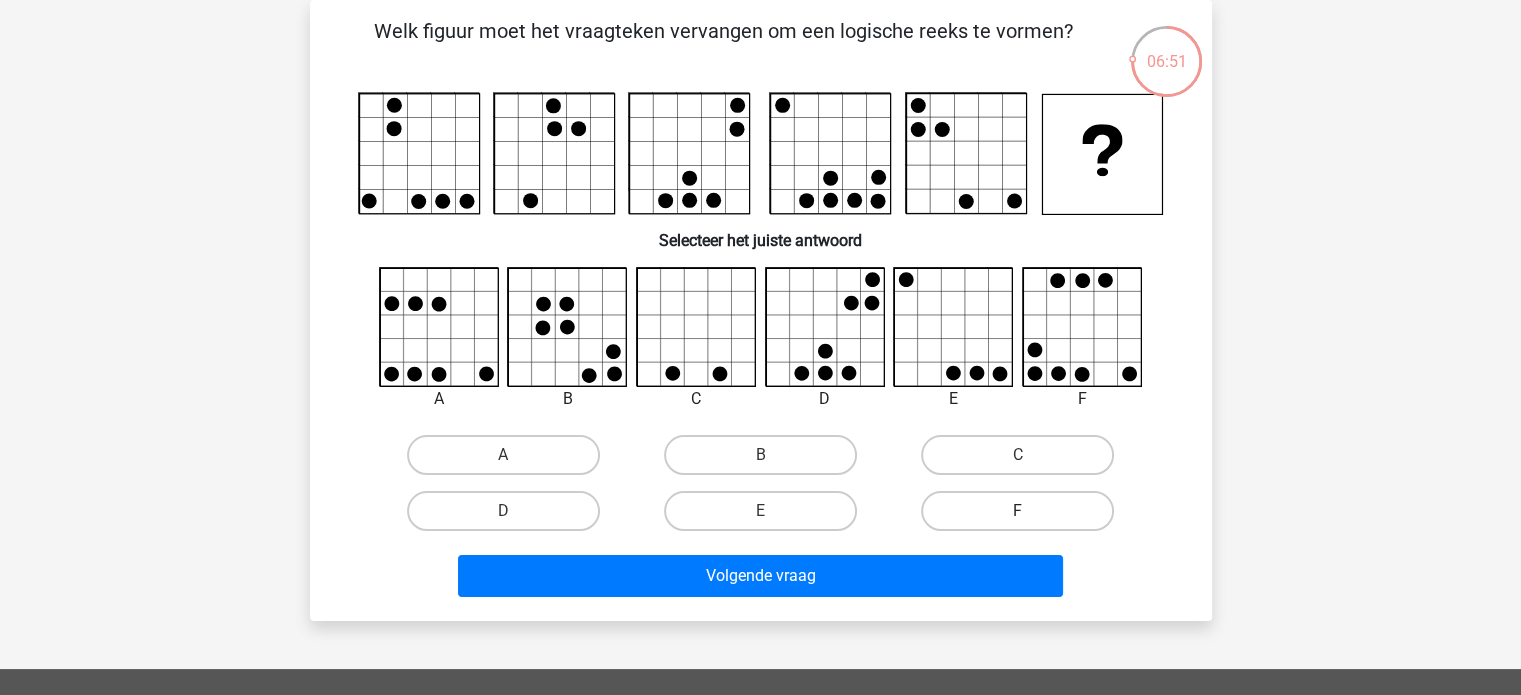 click on "F" at bounding box center [1017, 511] 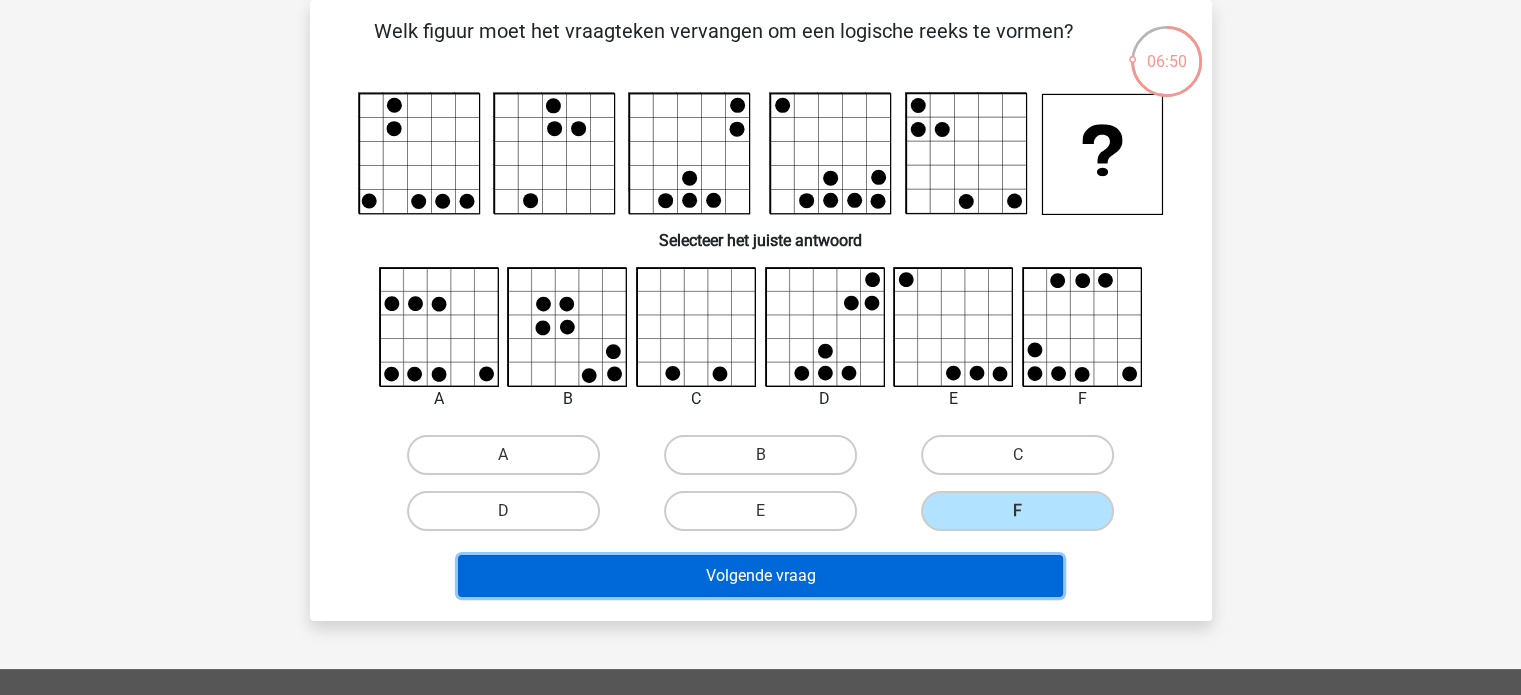 click on "Volgende vraag" at bounding box center [760, 576] 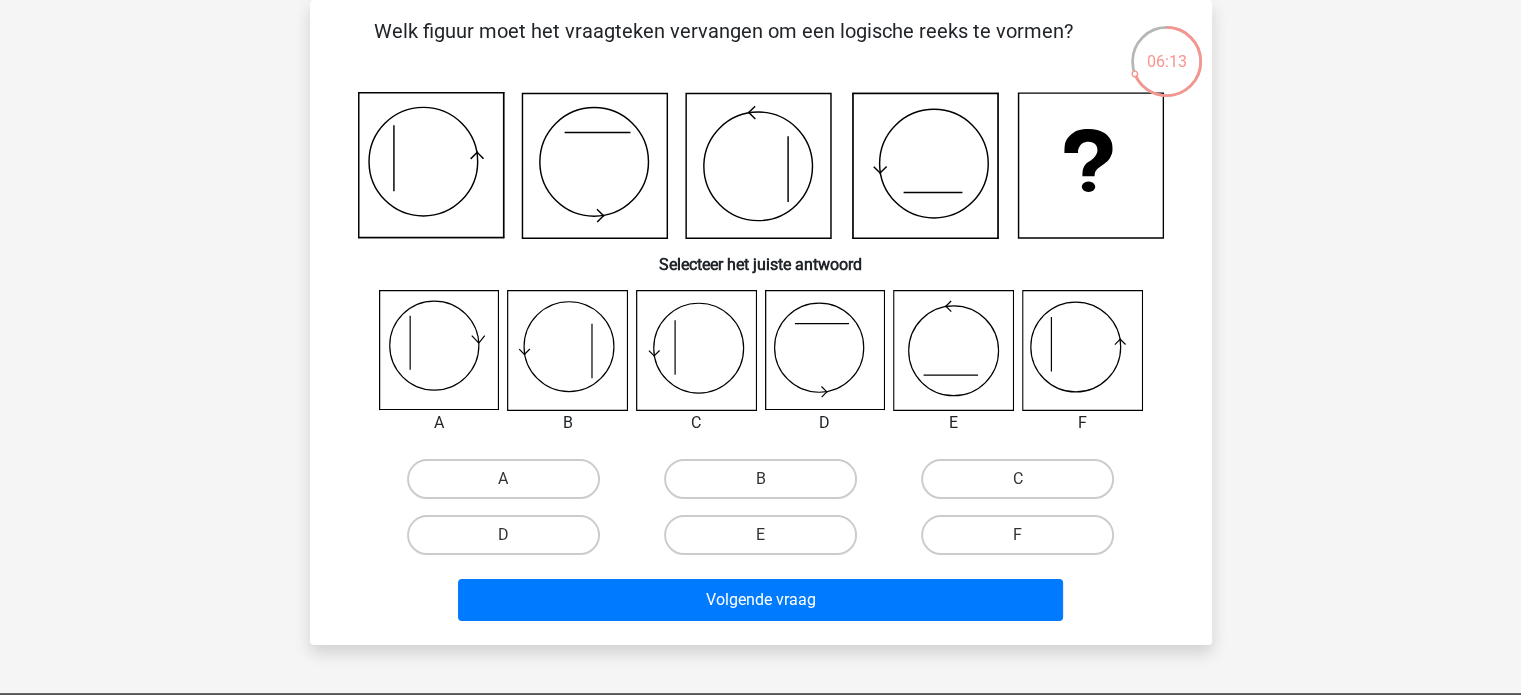 click at bounding box center (438, 350) 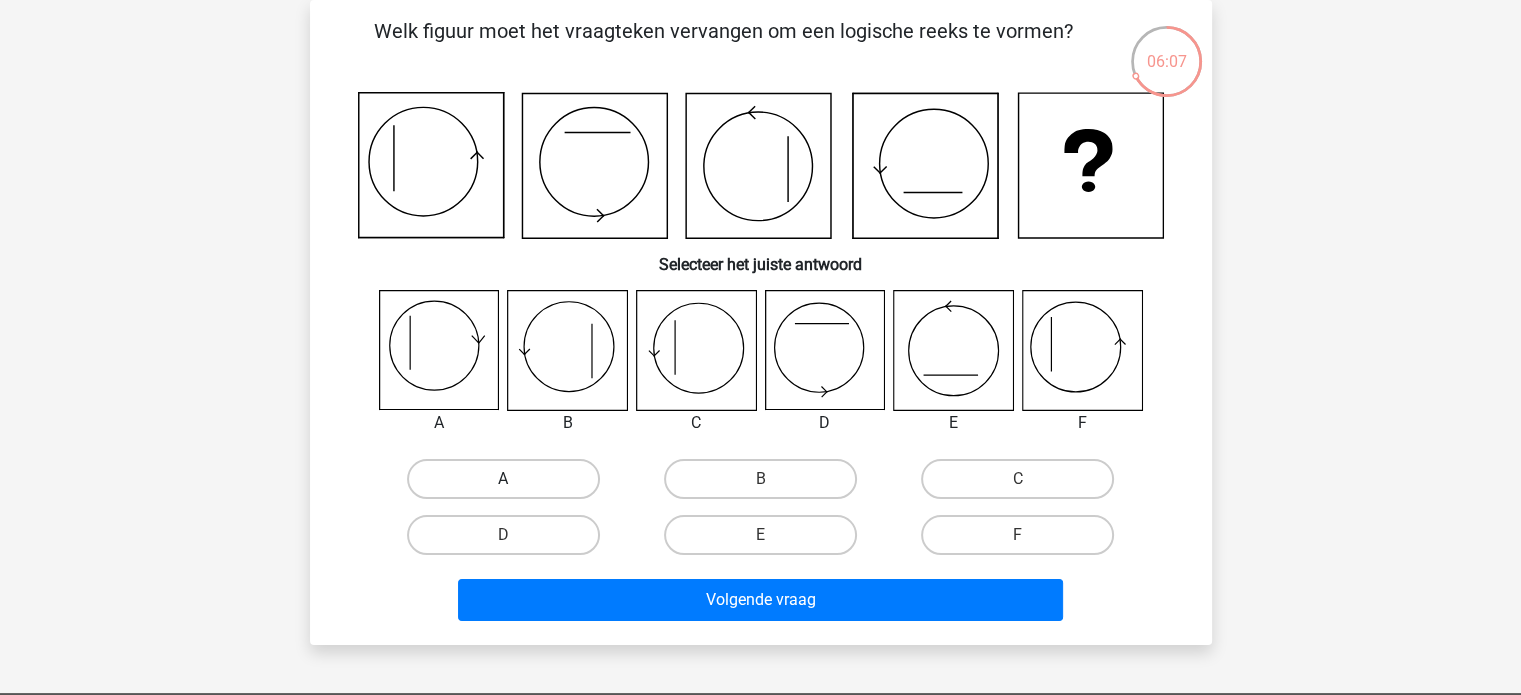 click on "A" at bounding box center [503, 479] 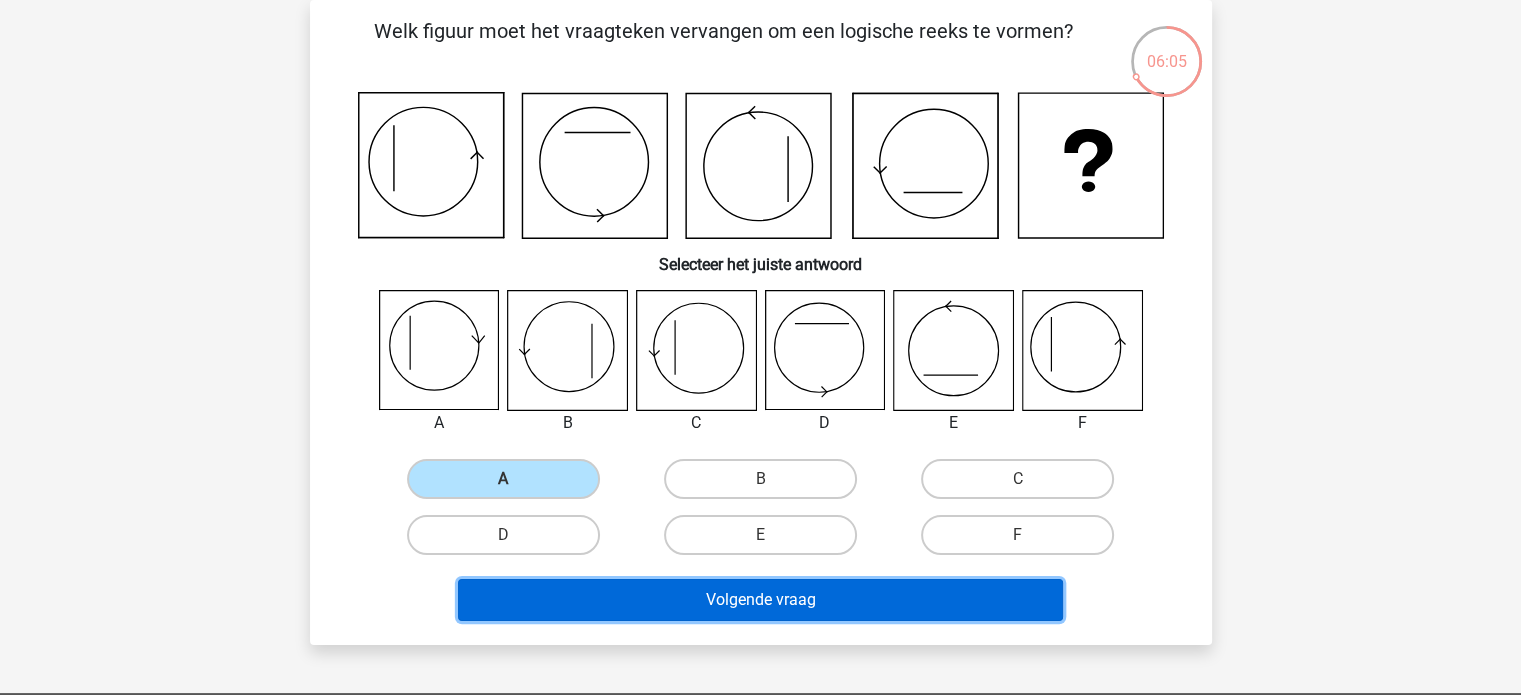 click on "Volgende vraag" at bounding box center [760, 600] 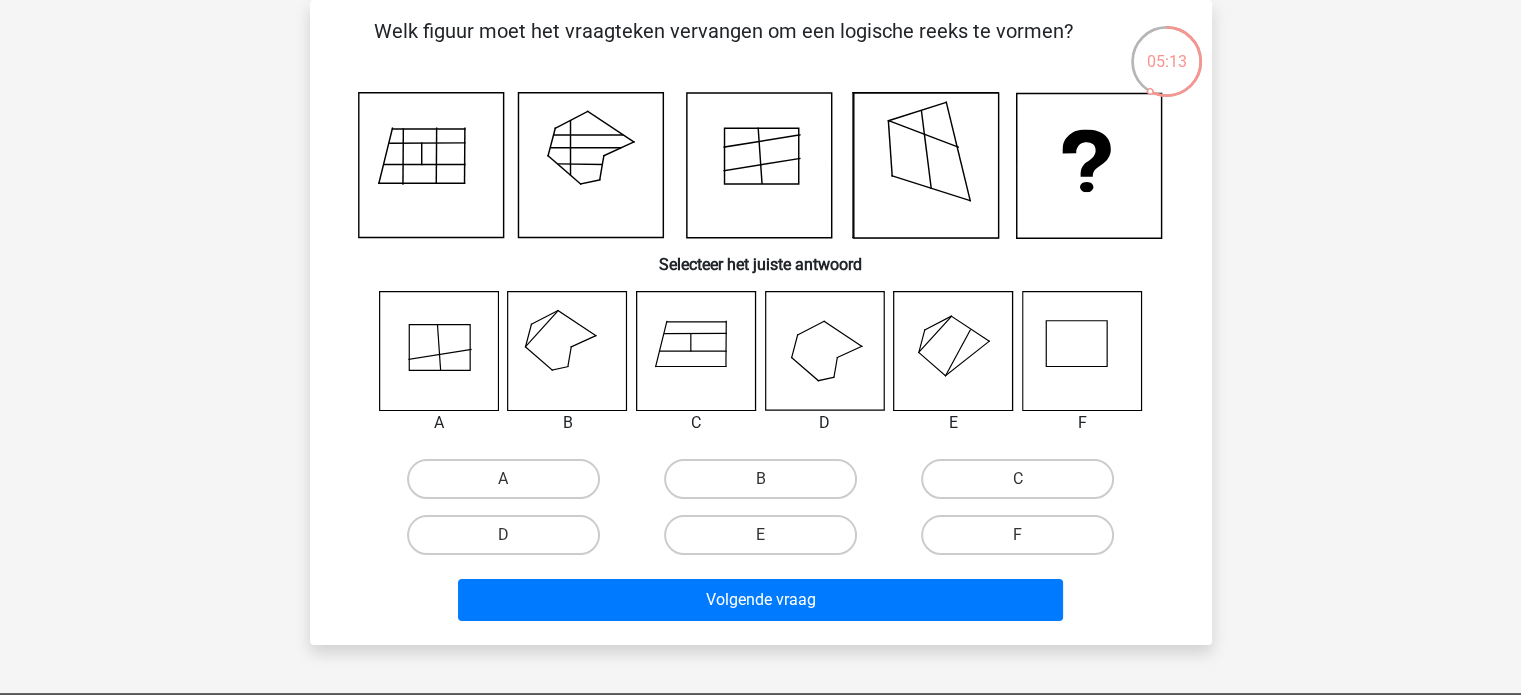 click at bounding box center (438, 350) 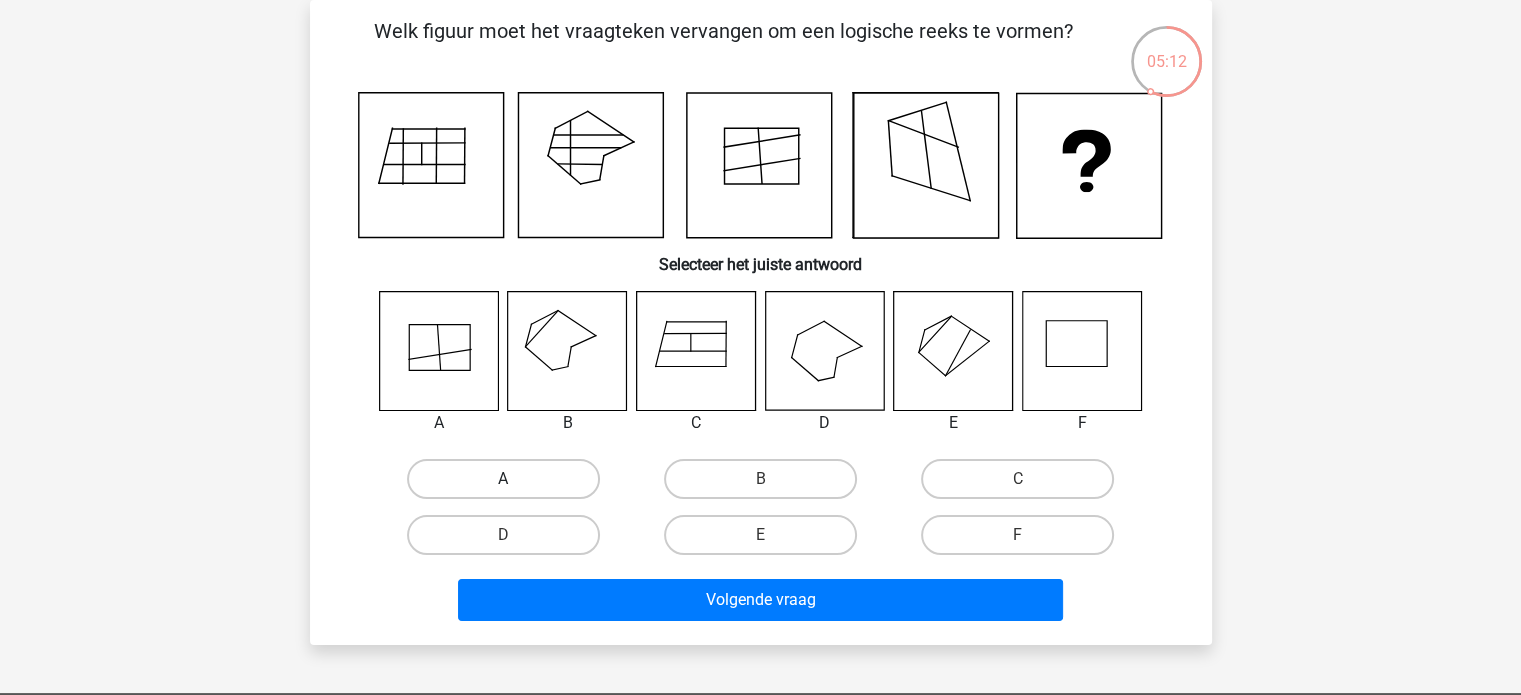 drag, startPoint x: 482, startPoint y: 475, endPoint x: 606, endPoint y: 547, distance: 143.38759 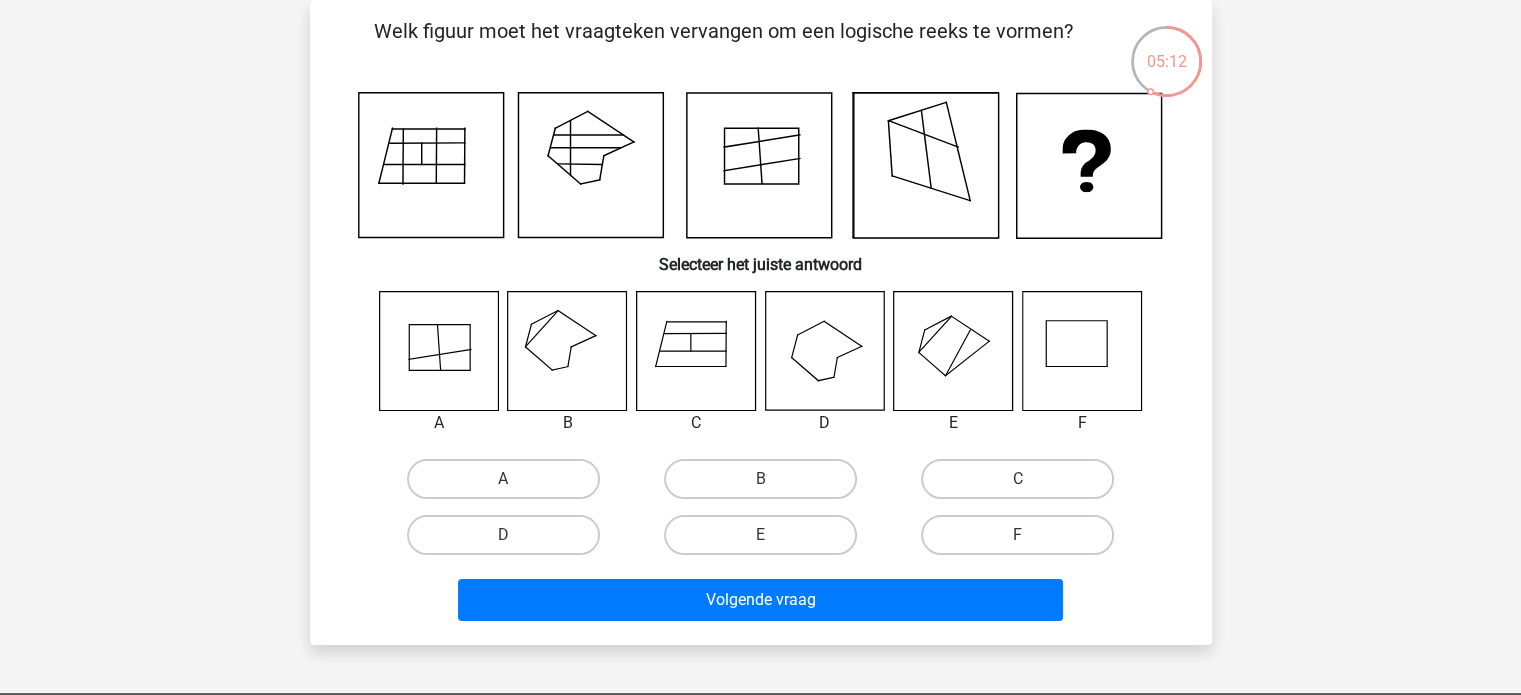 click on "A" at bounding box center [509, 485] 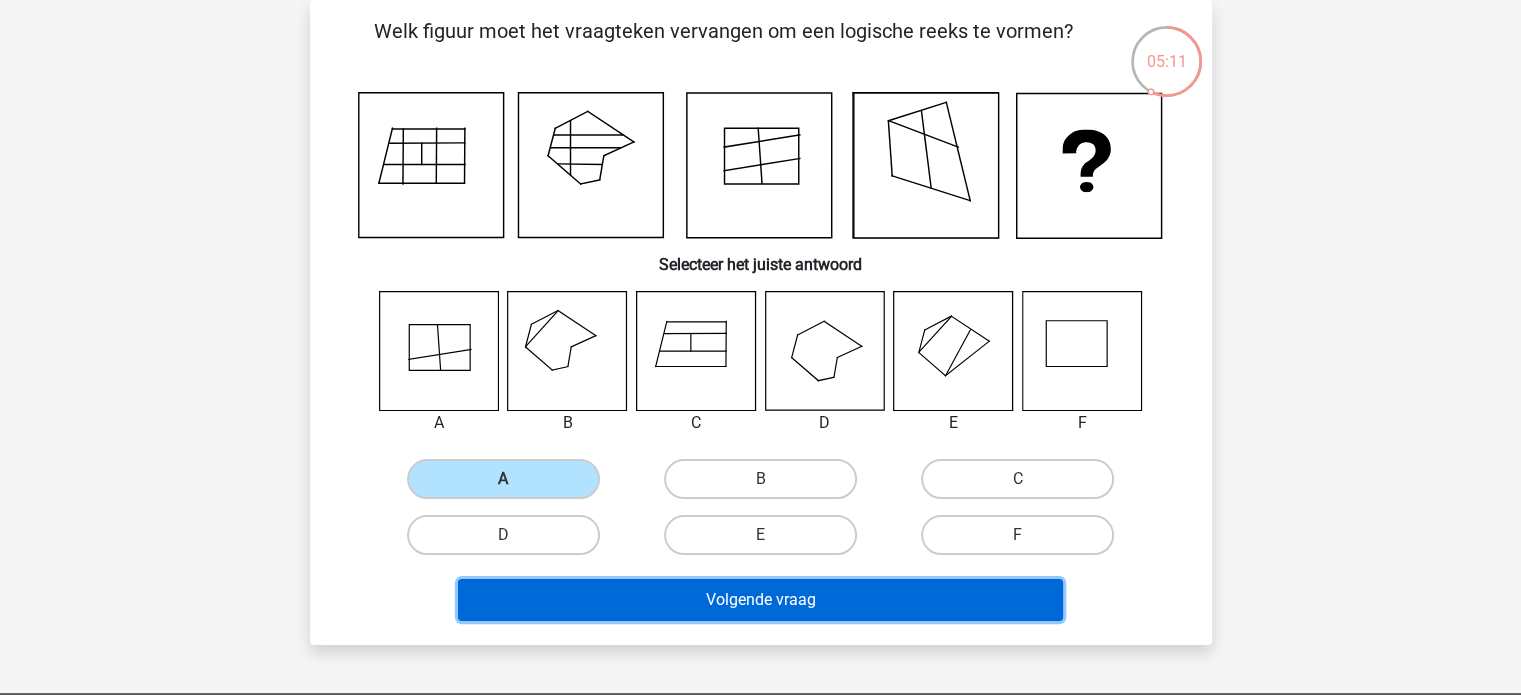 click on "Volgende vraag" at bounding box center (760, 600) 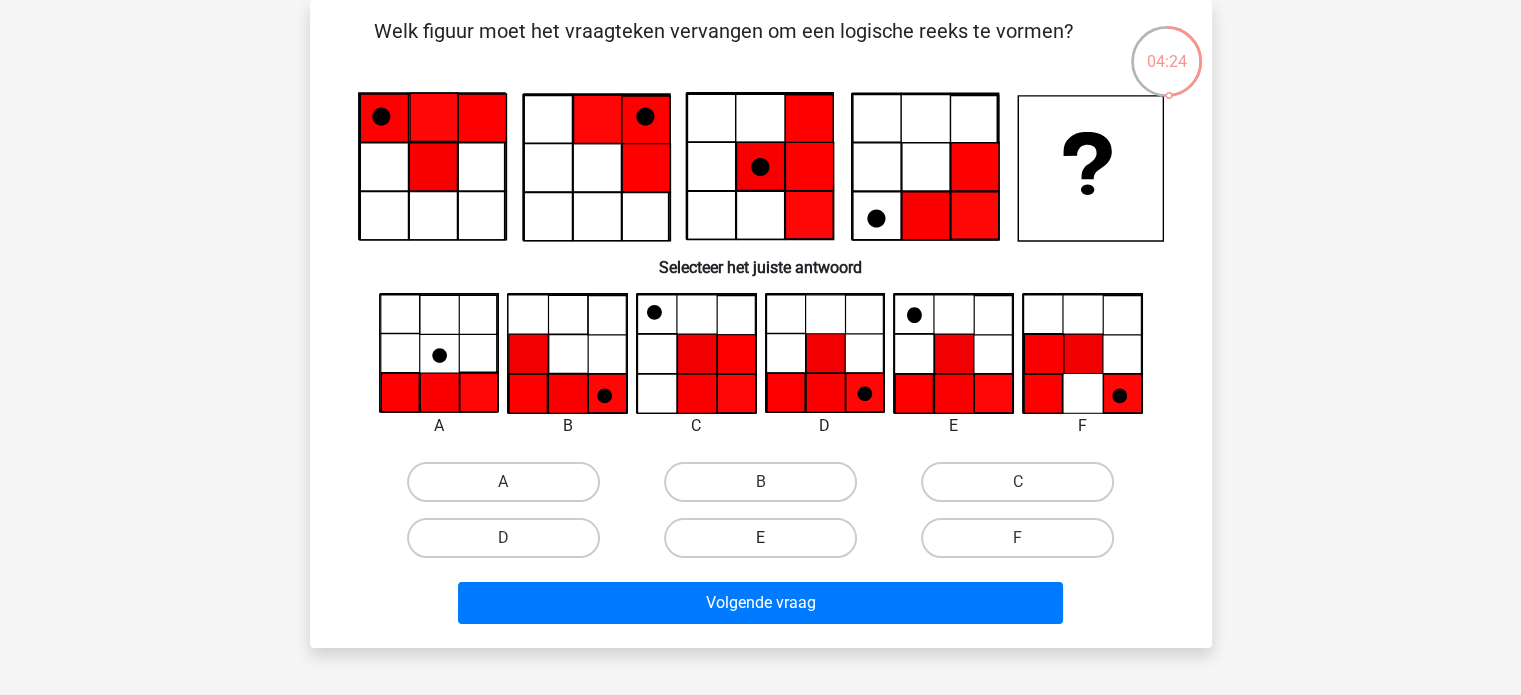 click on "E" at bounding box center (760, 538) 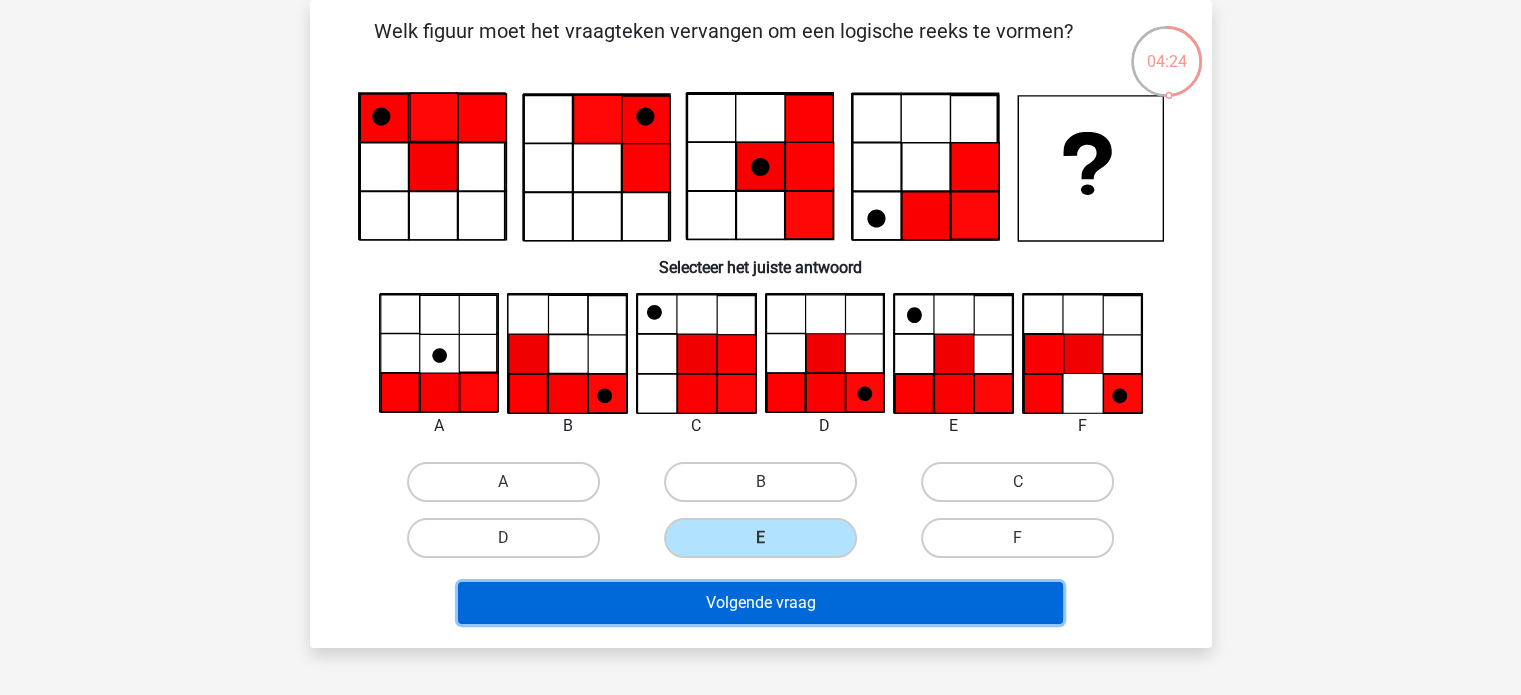 click on "Volgende vraag" at bounding box center [760, 603] 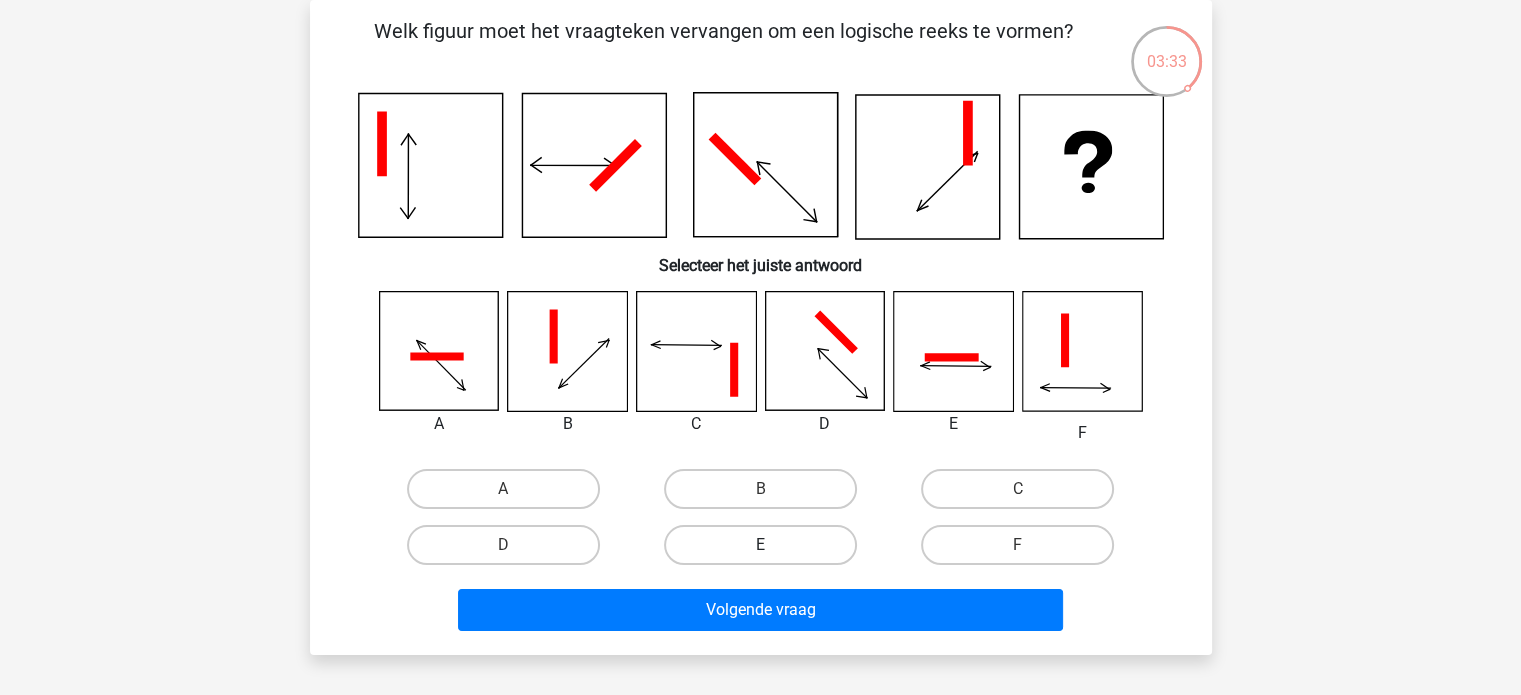 click on "E" at bounding box center (760, 545) 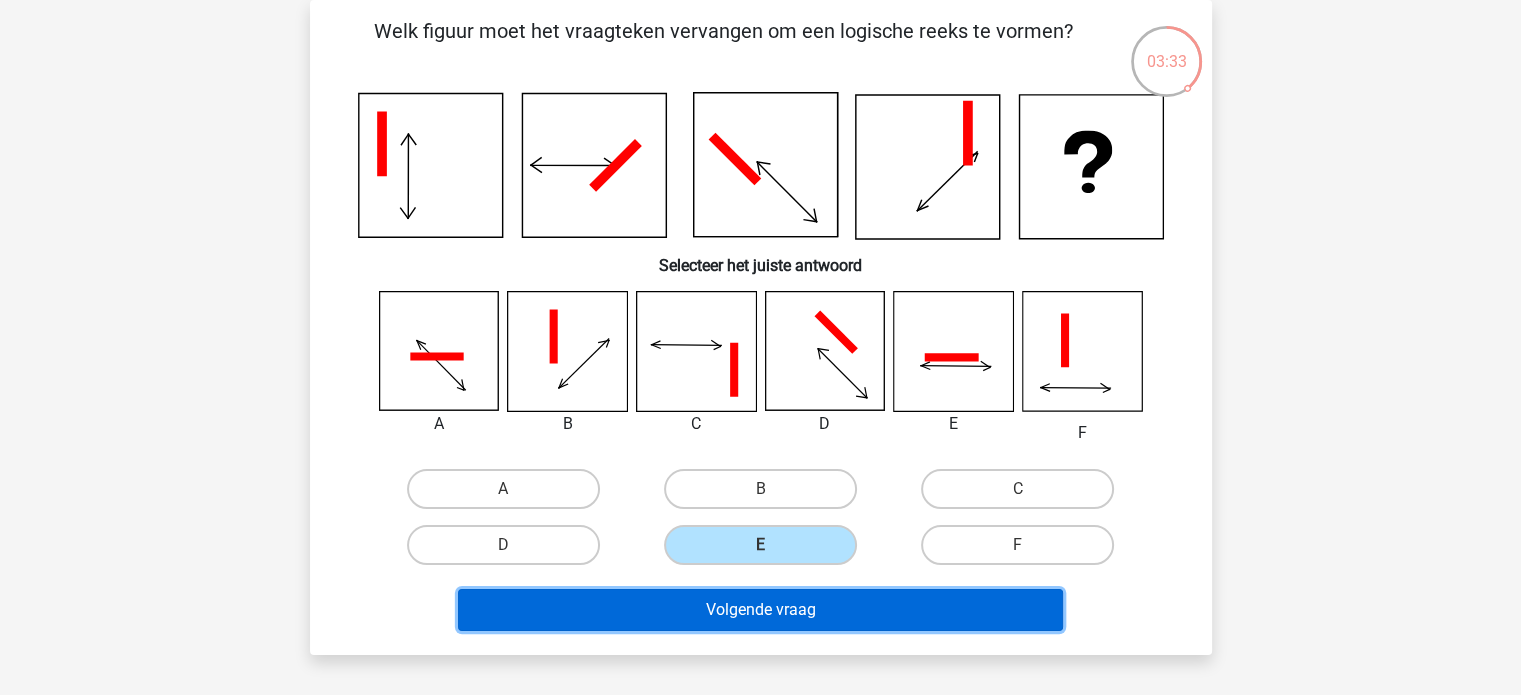 click on "Volgende vraag" at bounding box center [760, 610] 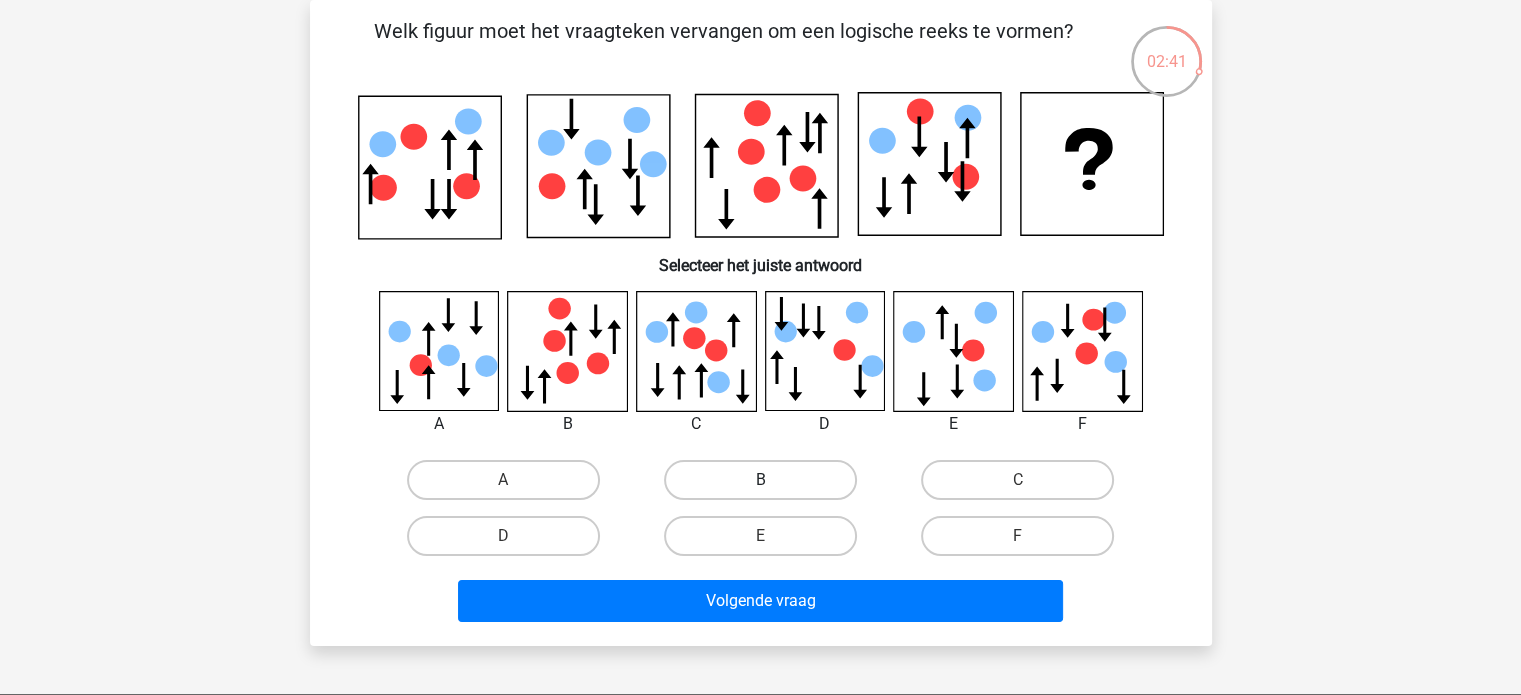 click on "B" at bounding box center (760, 480) 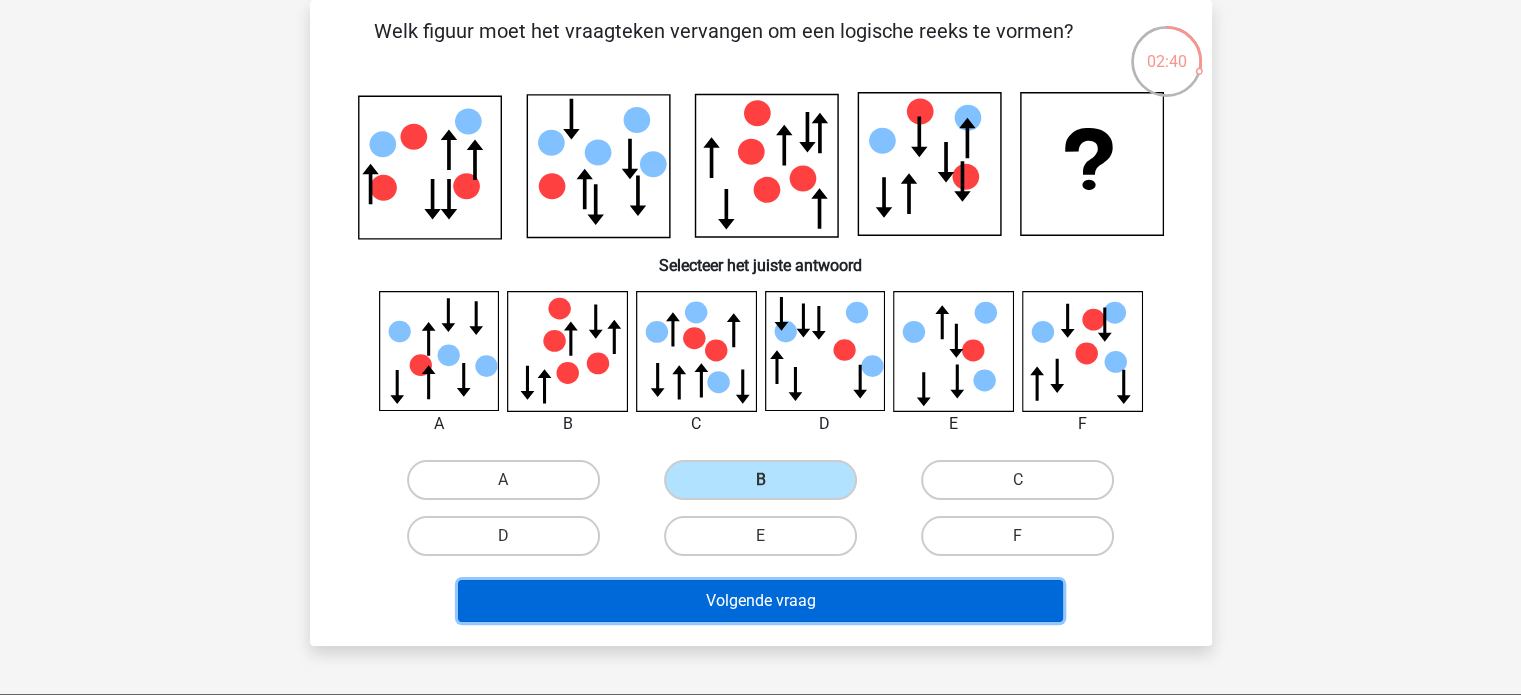 click on "Volgende vraag" at bounding box center (760, 601) 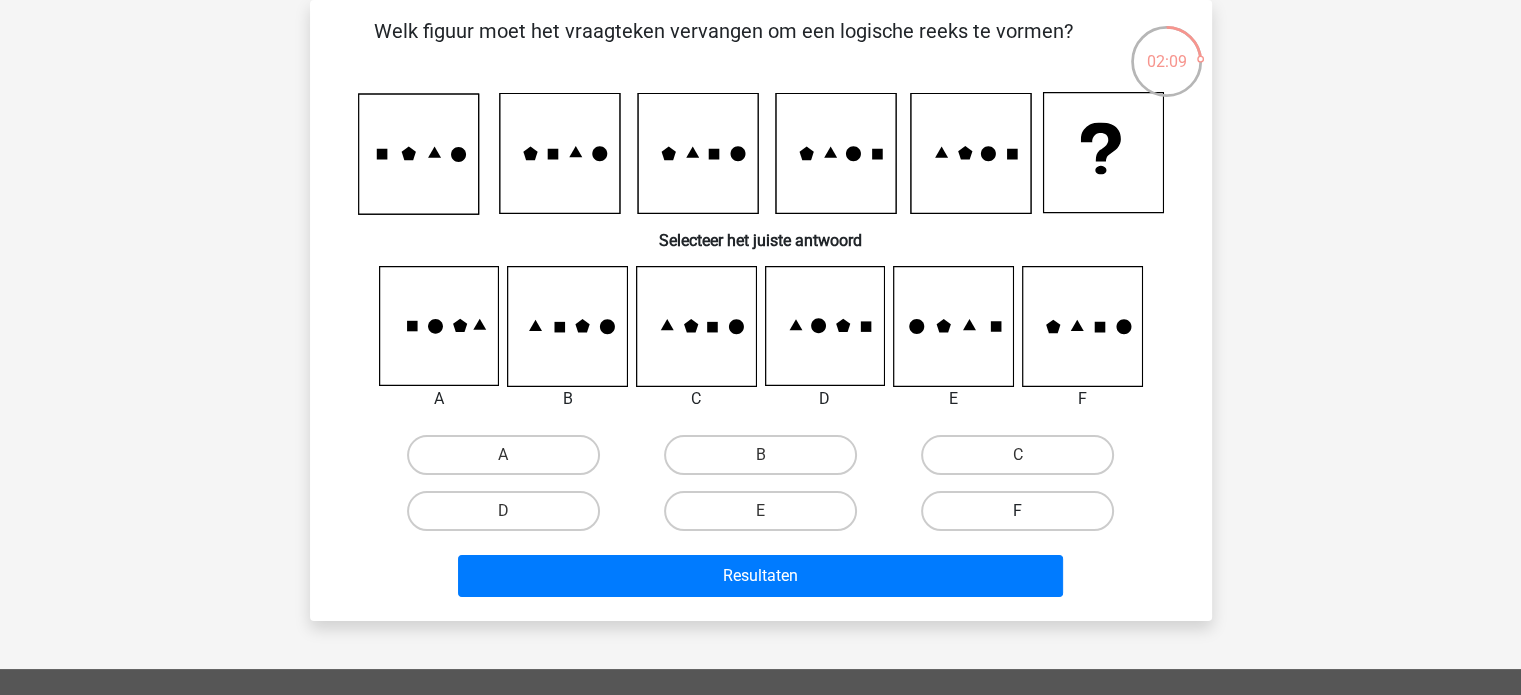 click on "F" at bounding box center (1017, 511) 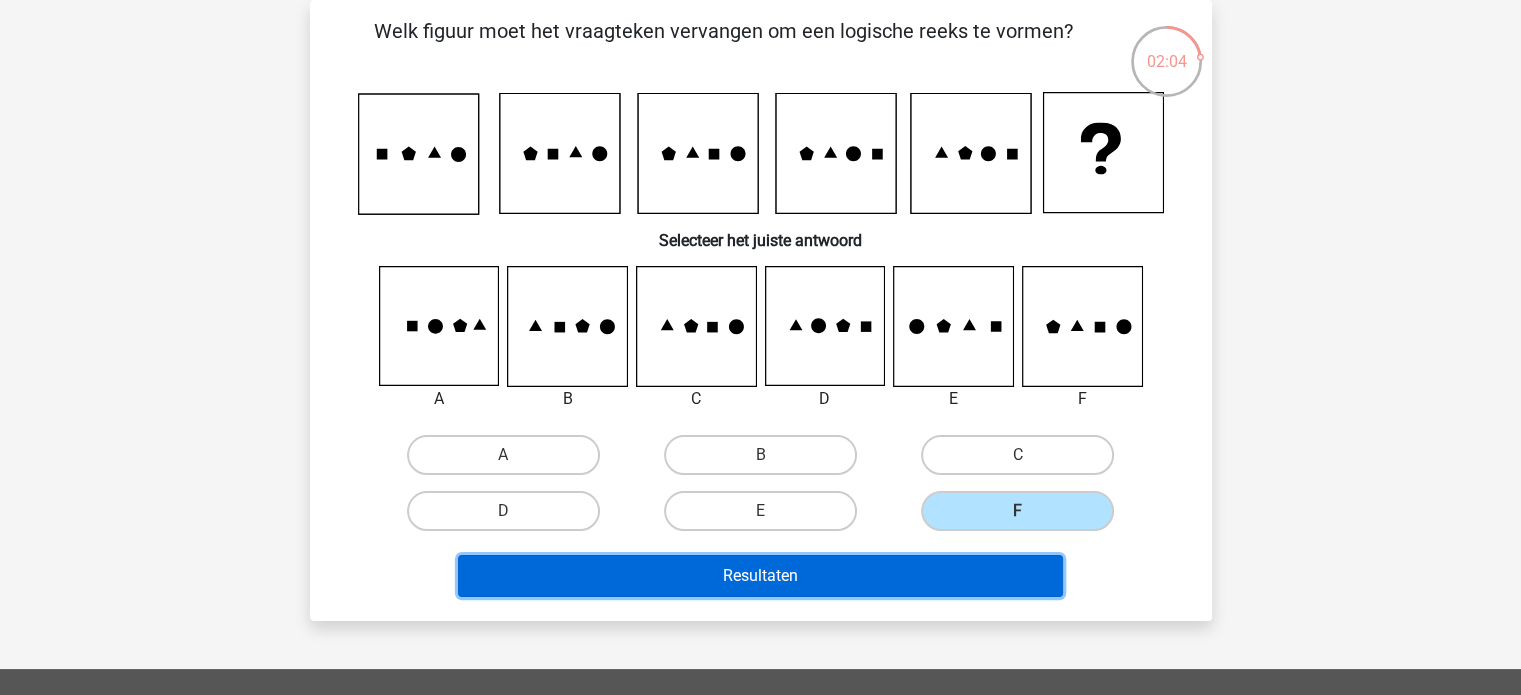 click on "Resultaten" at bounding box center [760, 576] 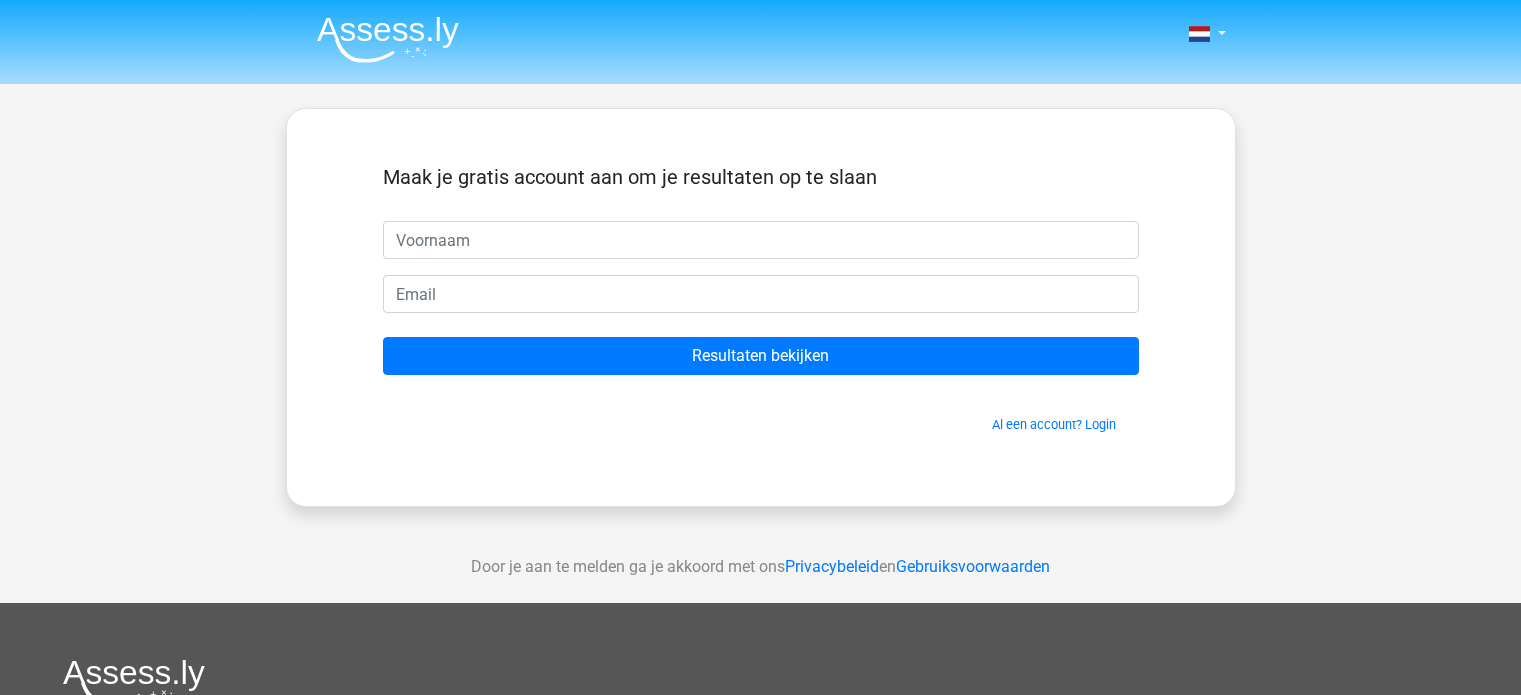 scroll, scrollTop: 0, scrollLeft: 0, axis: both 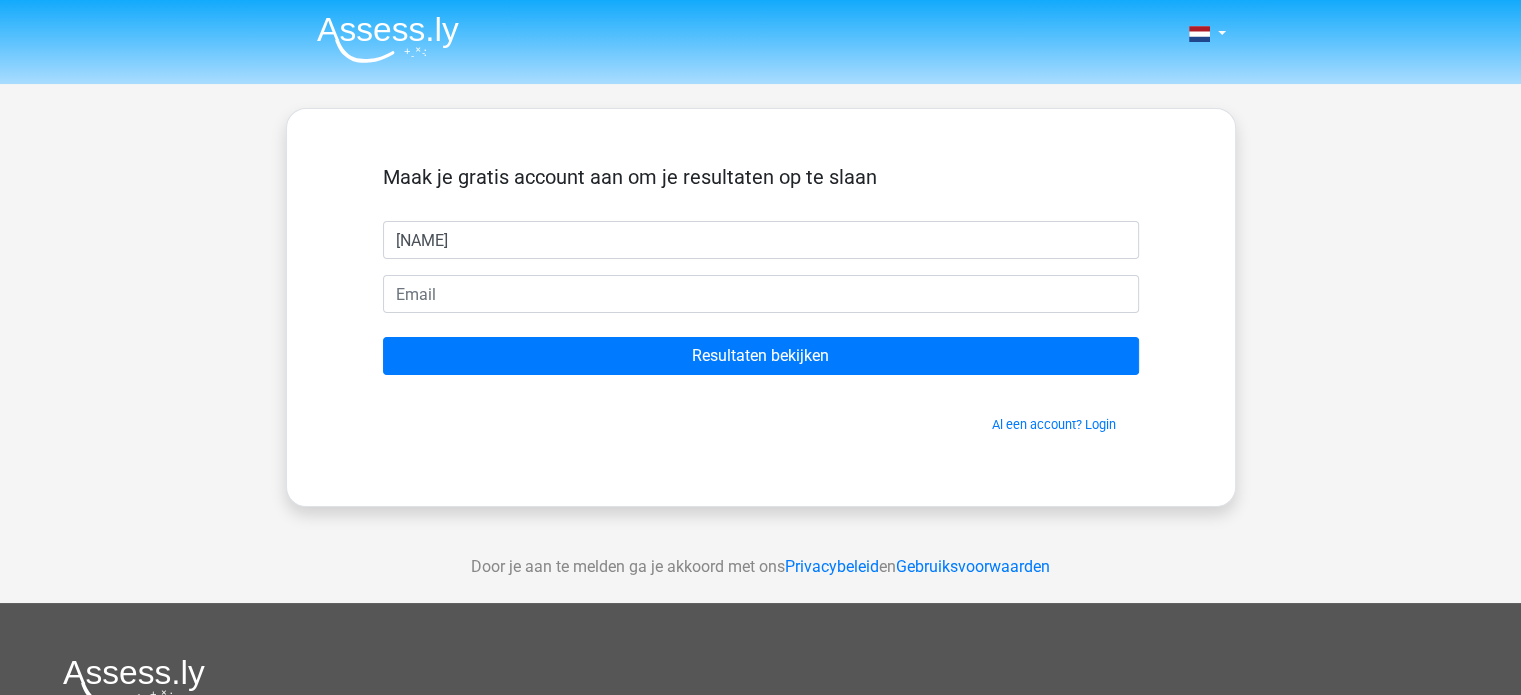 type on "[NAME]" 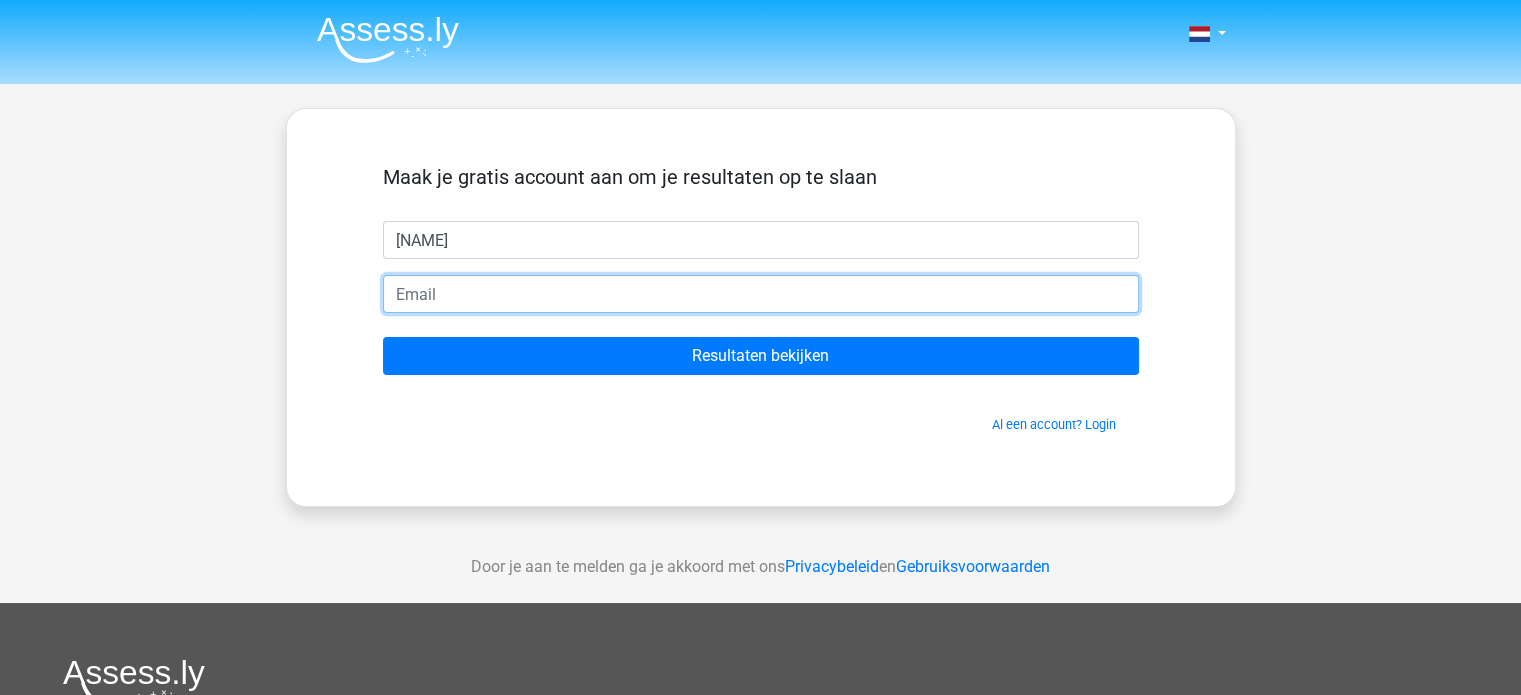 click at bounding box center (761, 294) 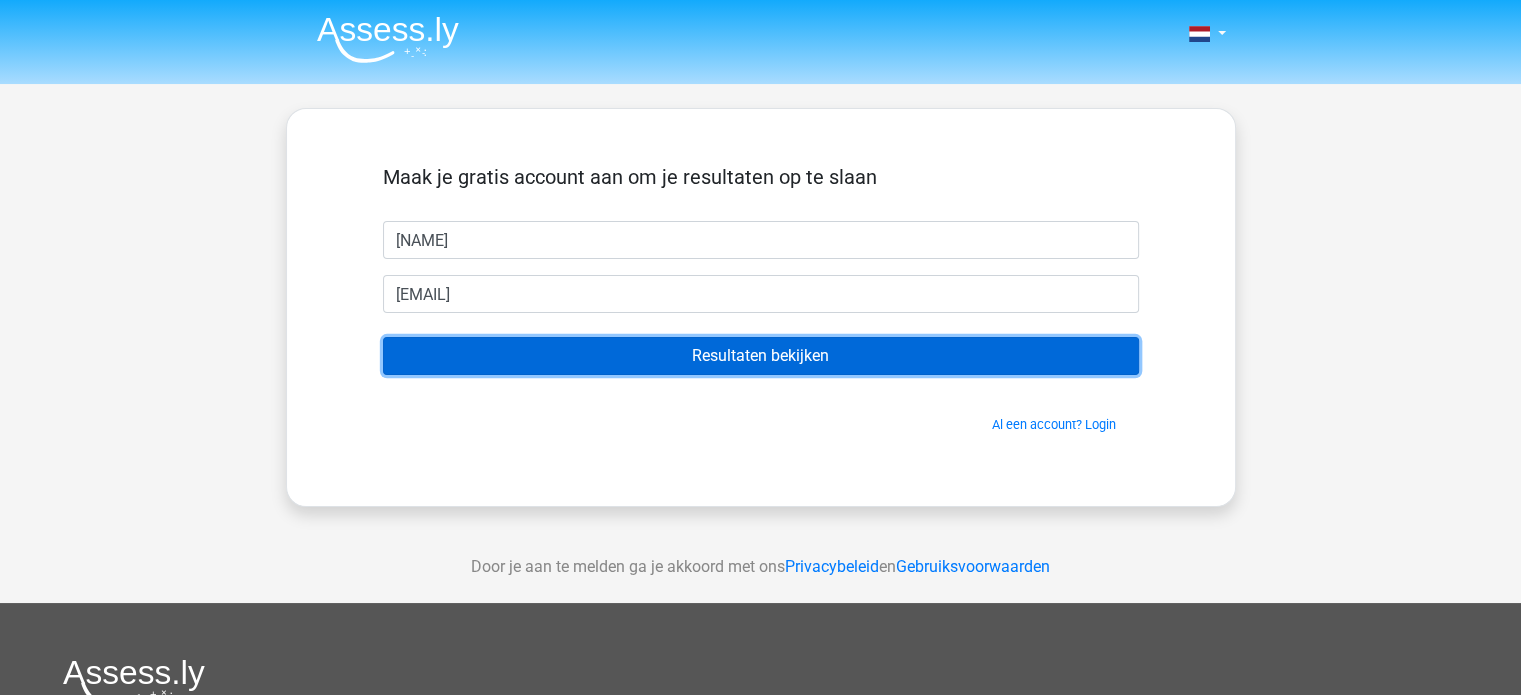 click on "Resultaten bekijken" at bounding box center (761, 356) 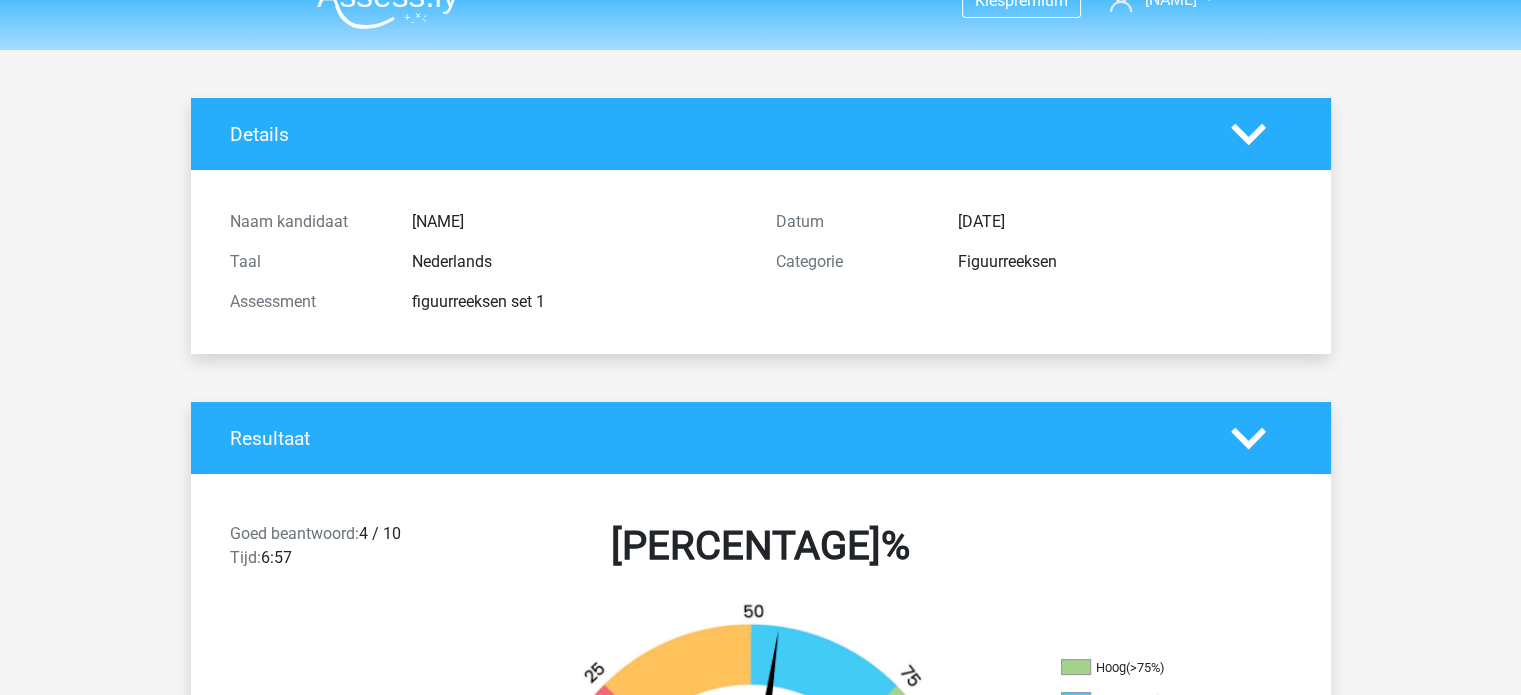 scroll, scrollTop: 0, scrollLeft: 0, axis: both 